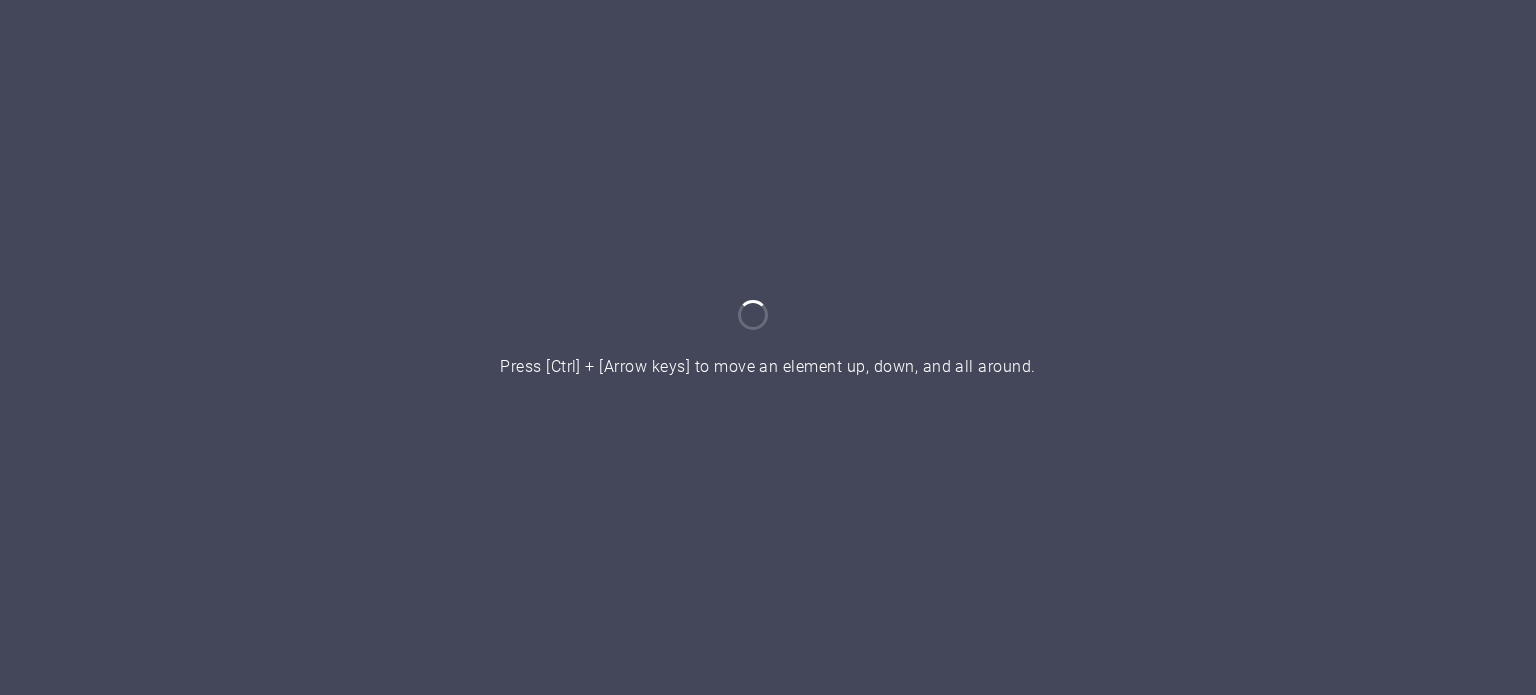 scroll, scrollTop: 0, scrollLeft: 0, axis: both 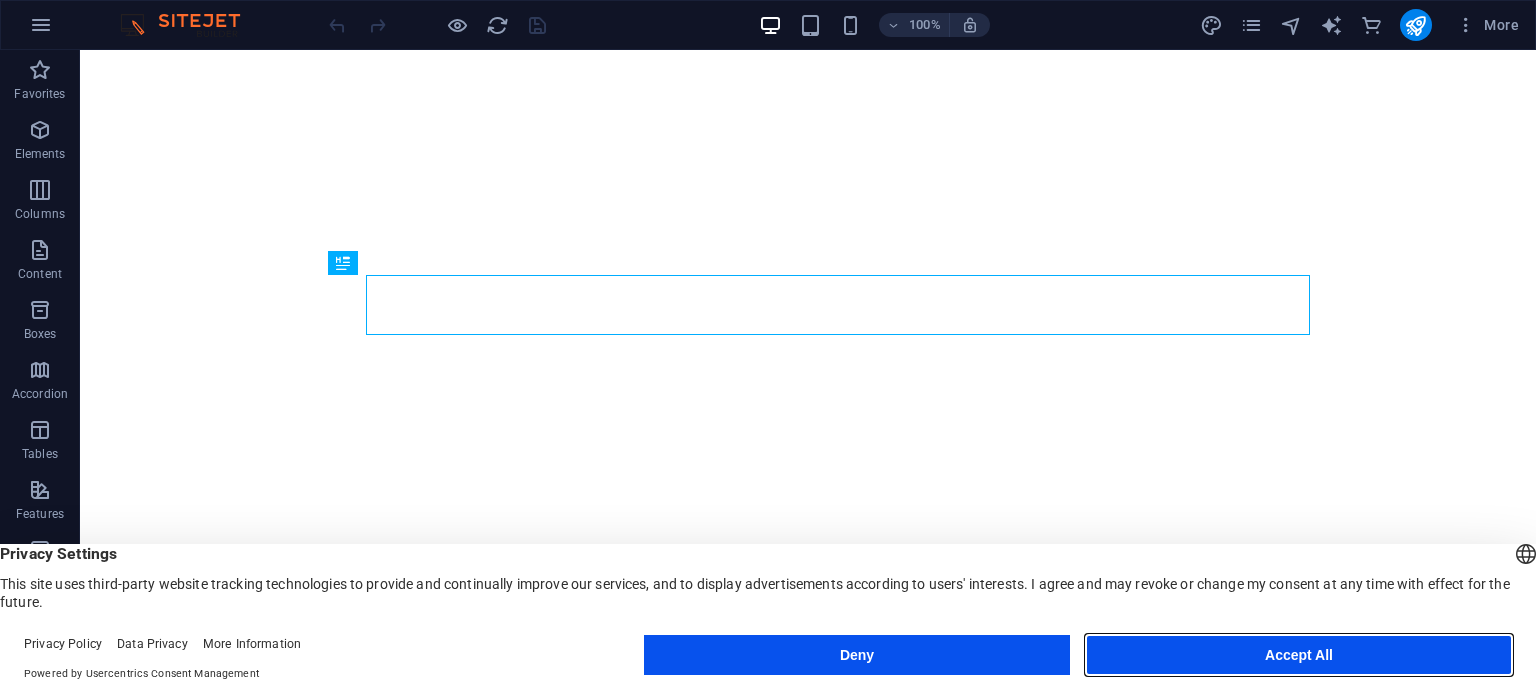 click on "Accept All" at bounding box center (1299, 655) 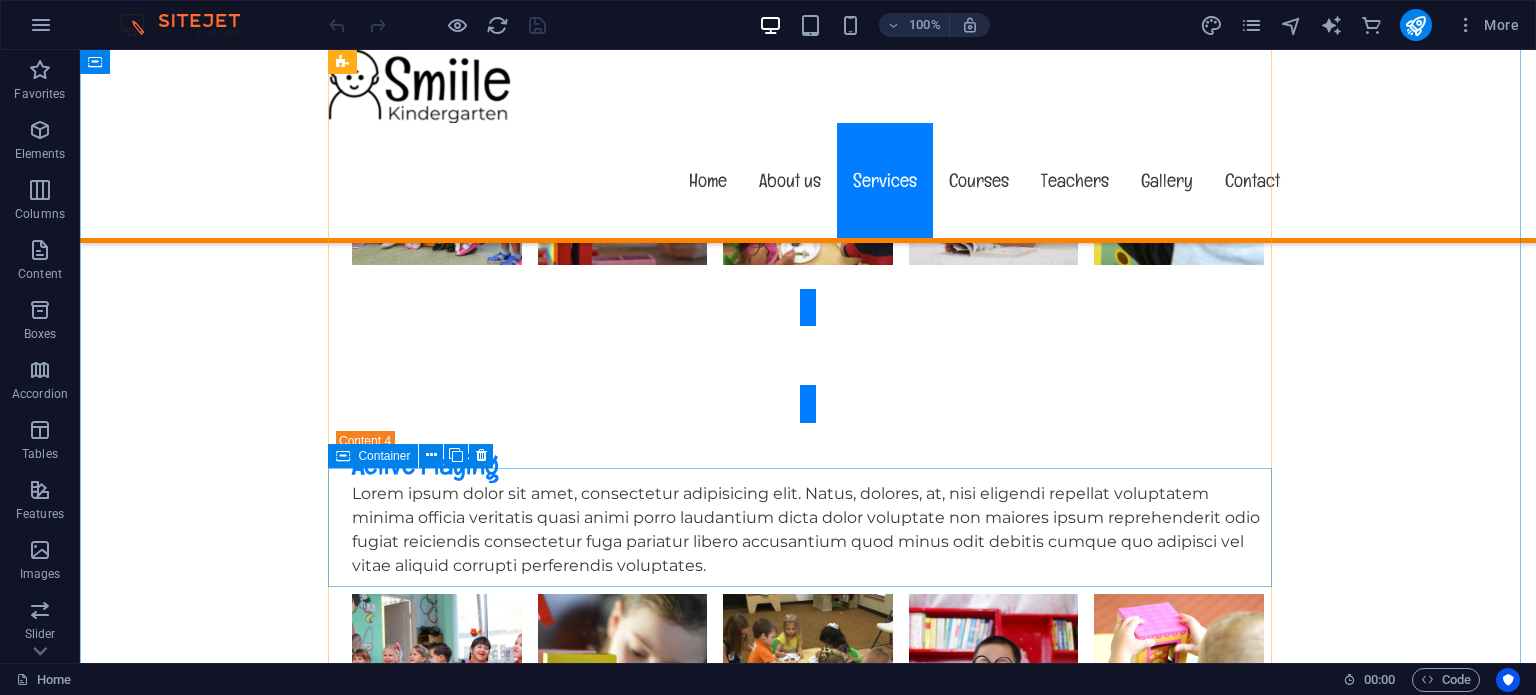 scroll, scrollTop: 5888, scrollLeft: 0, axis: vertical 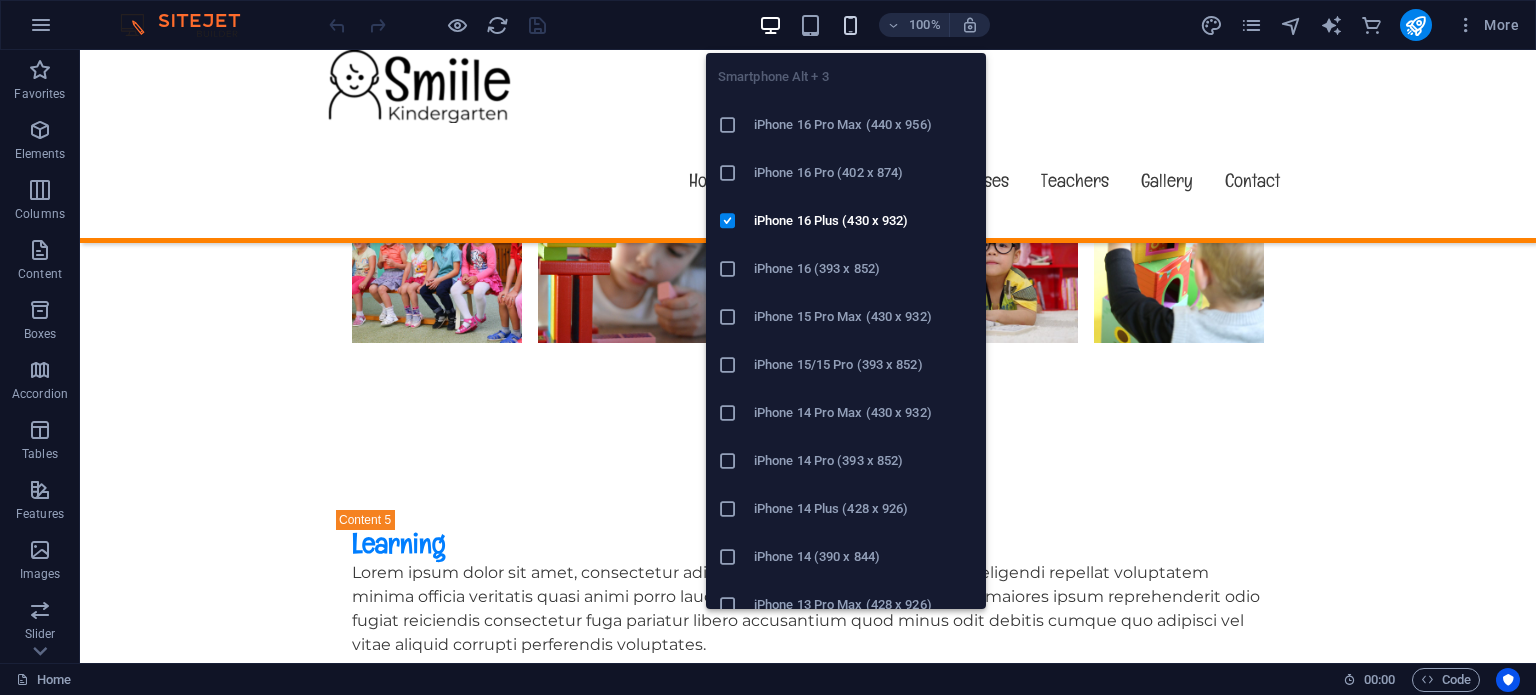 click at bounding box center (850, 25) 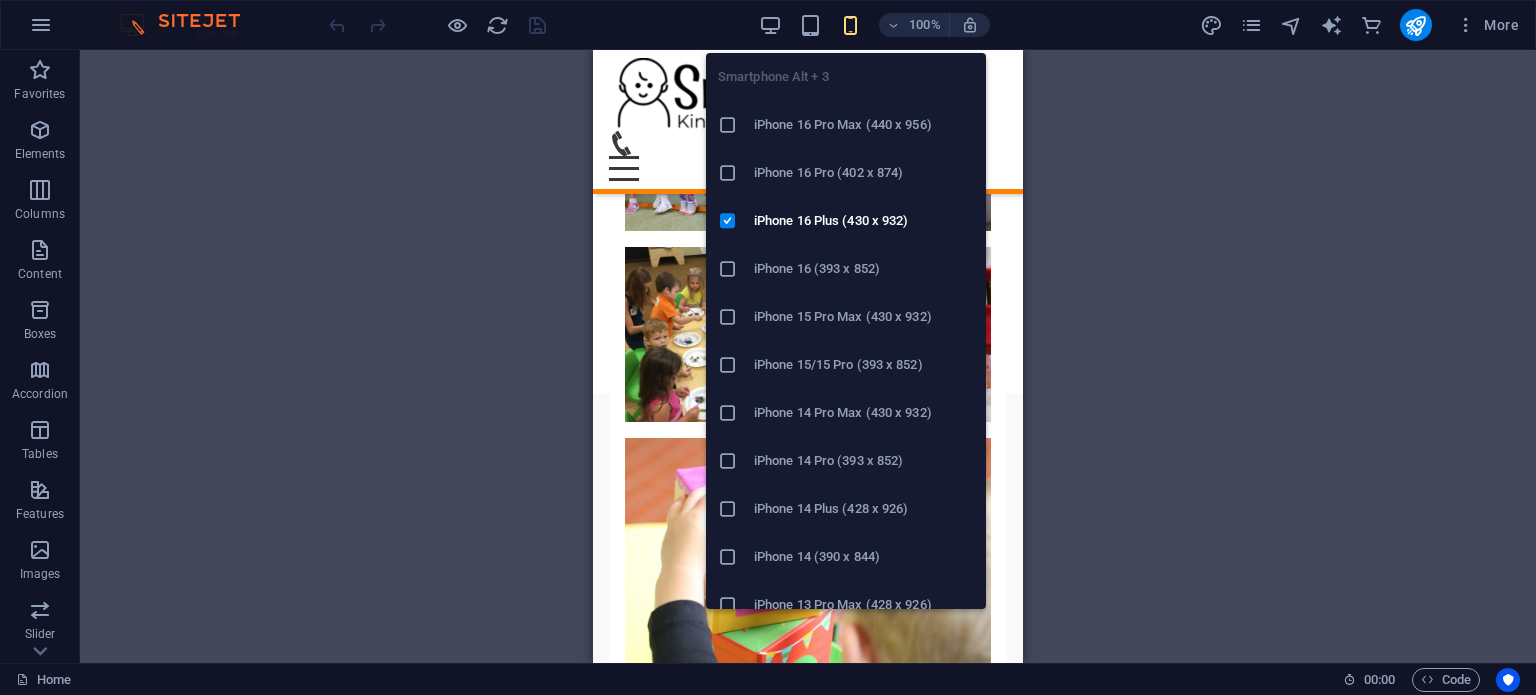 scroll, scrollTop: 5843, scrollLeft: 0, axis: vertical 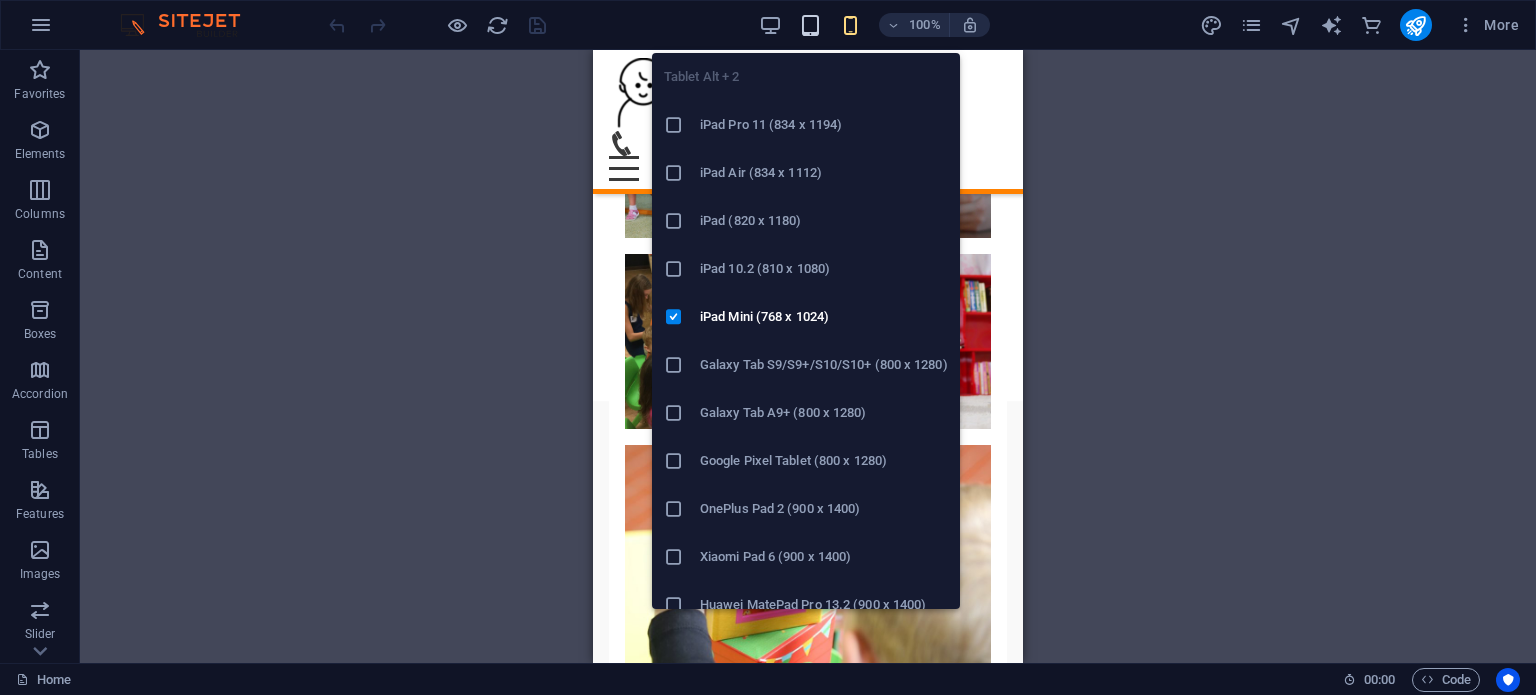 click at bounding box center (810, 25) 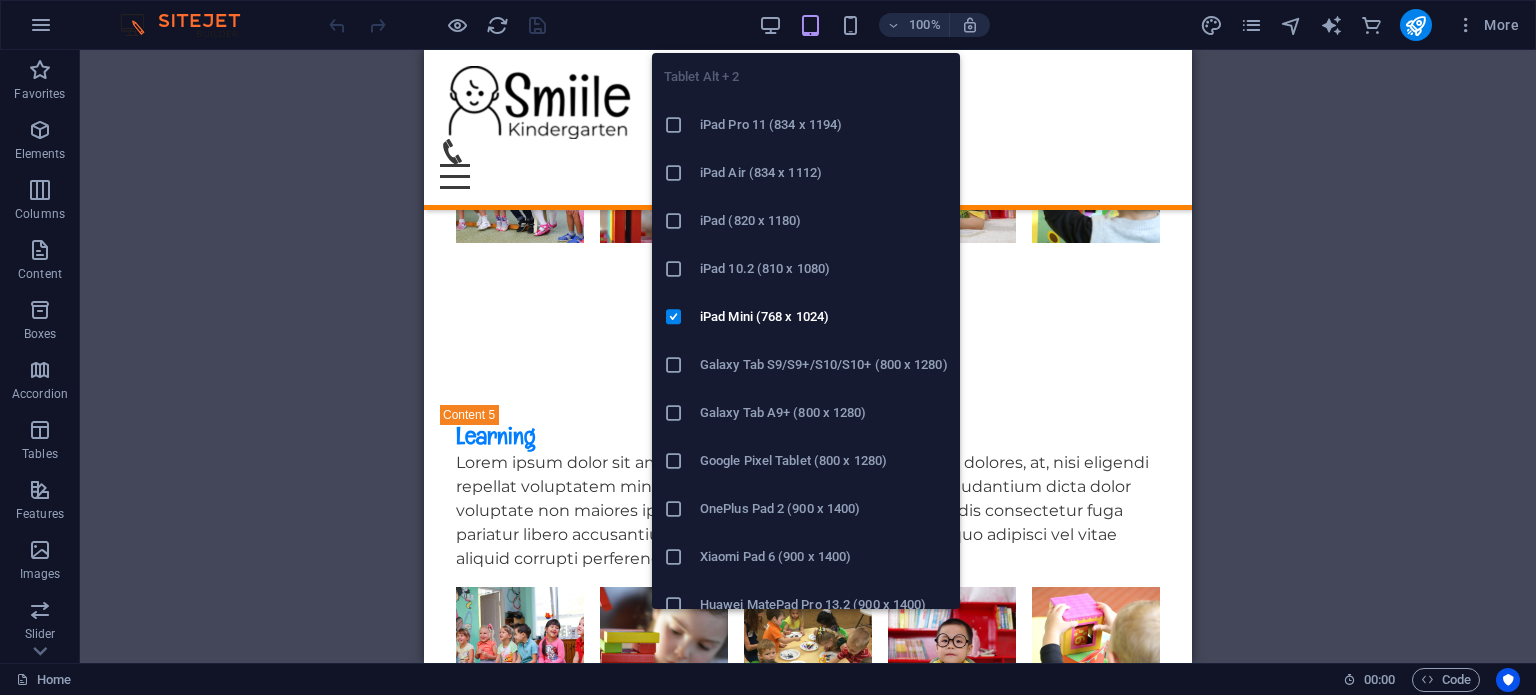 scroll, scrollTop: 5871, scrollLeft: 0, axis: vertical 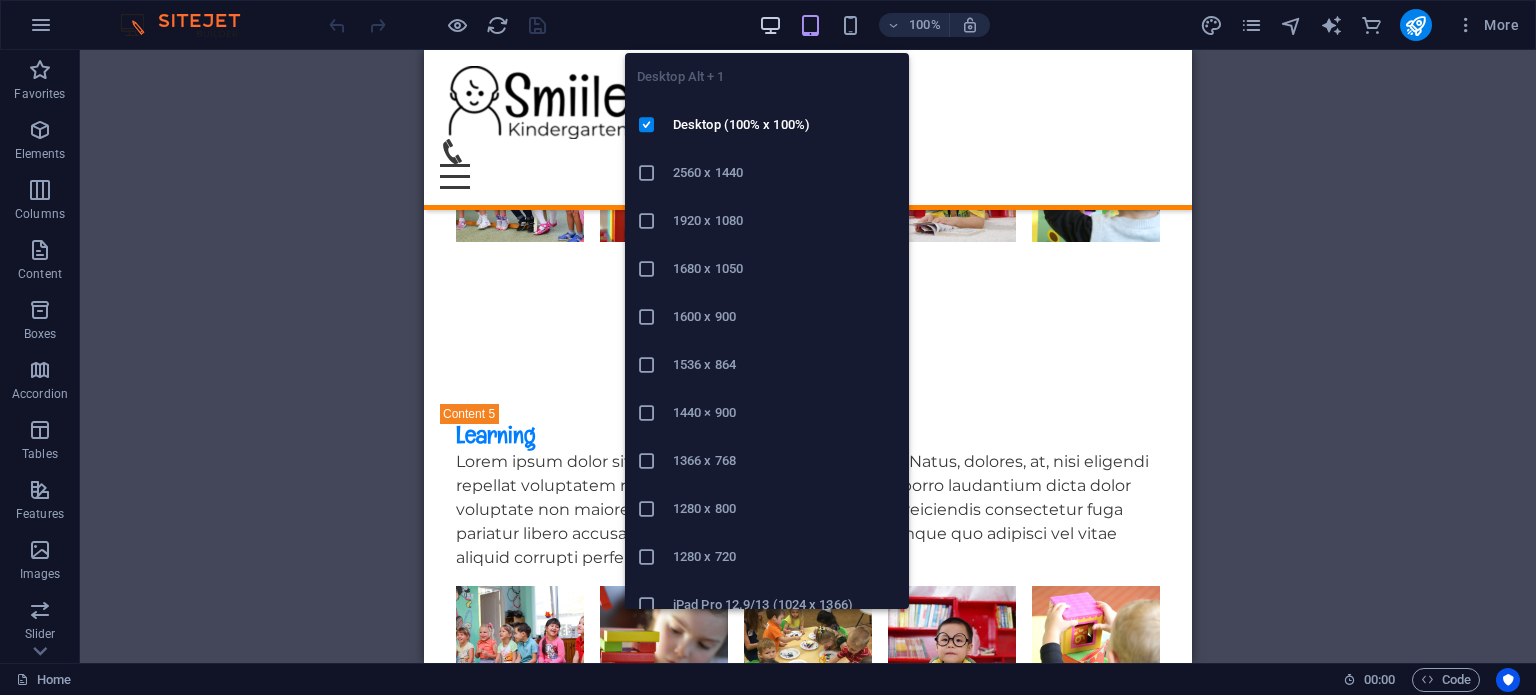 click at bounding box center [770, 25] 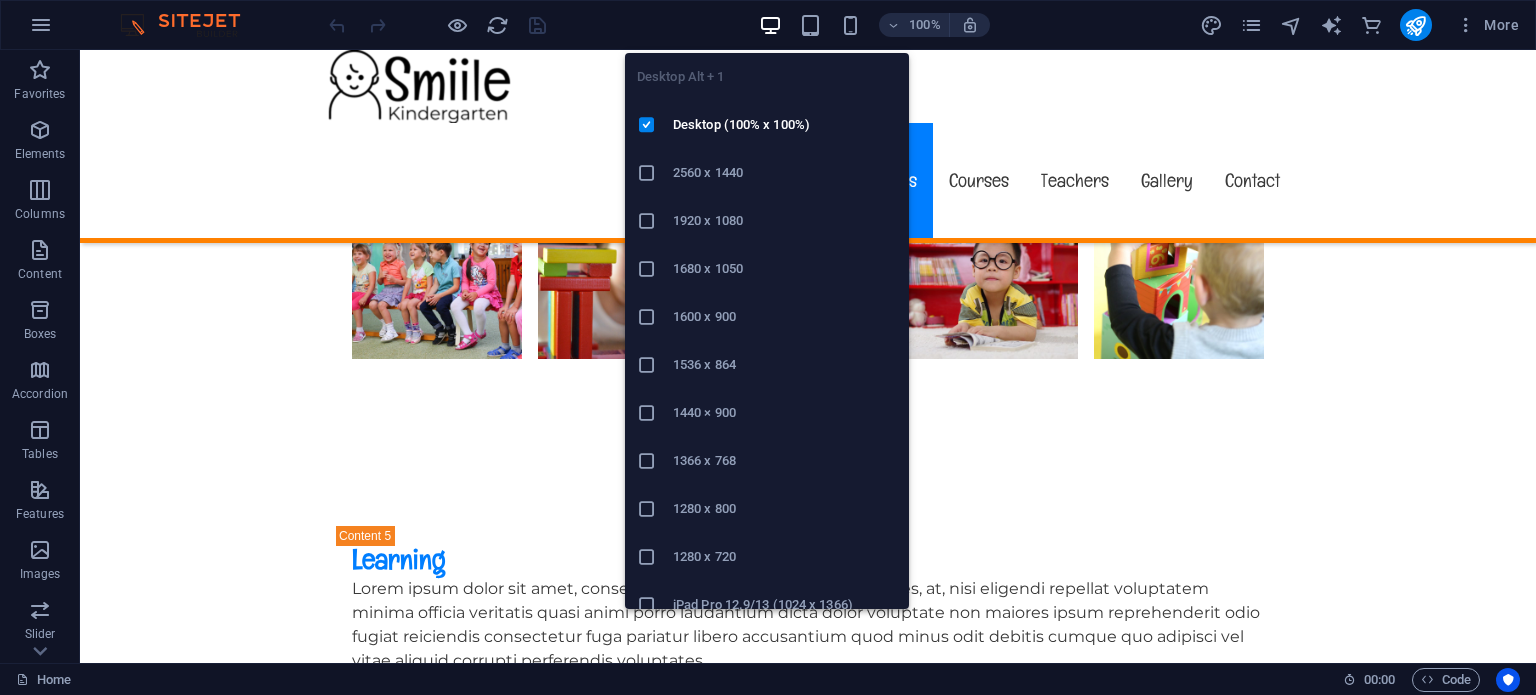 scroll, scrollTop: 5708, scrollLeft: 0, axis: vertical 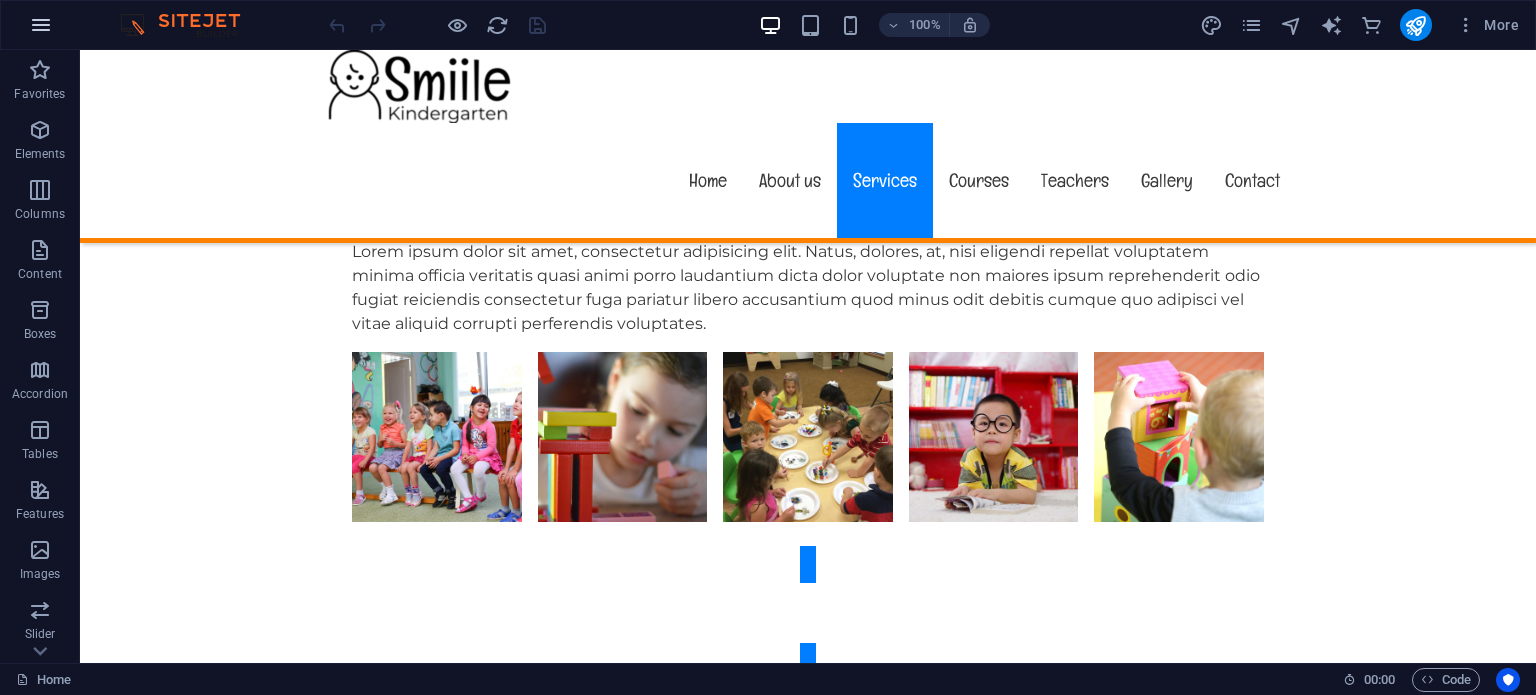 click at bounding box center (41, 25) 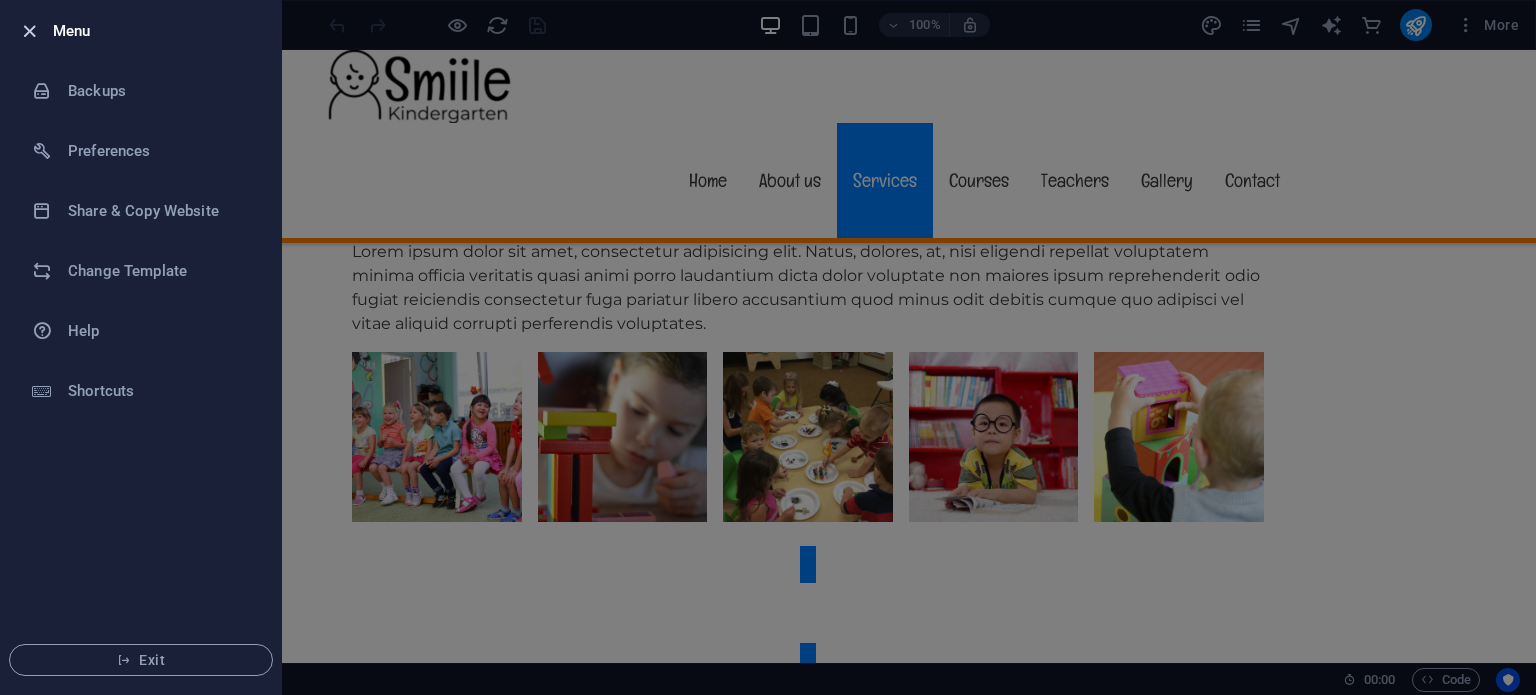 click at bounding box center [29, 31] 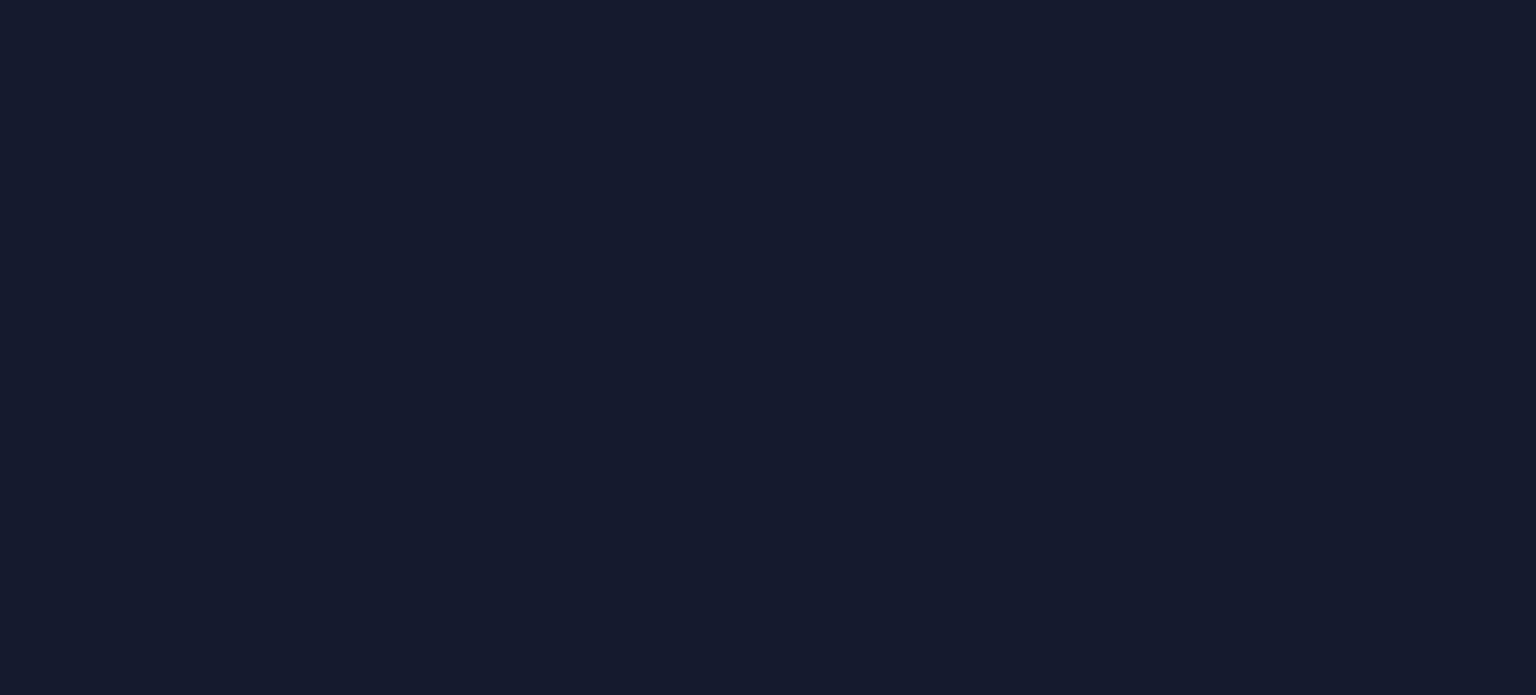 scroll, scrollTop: 0, scrollLeft: 0, axis: both 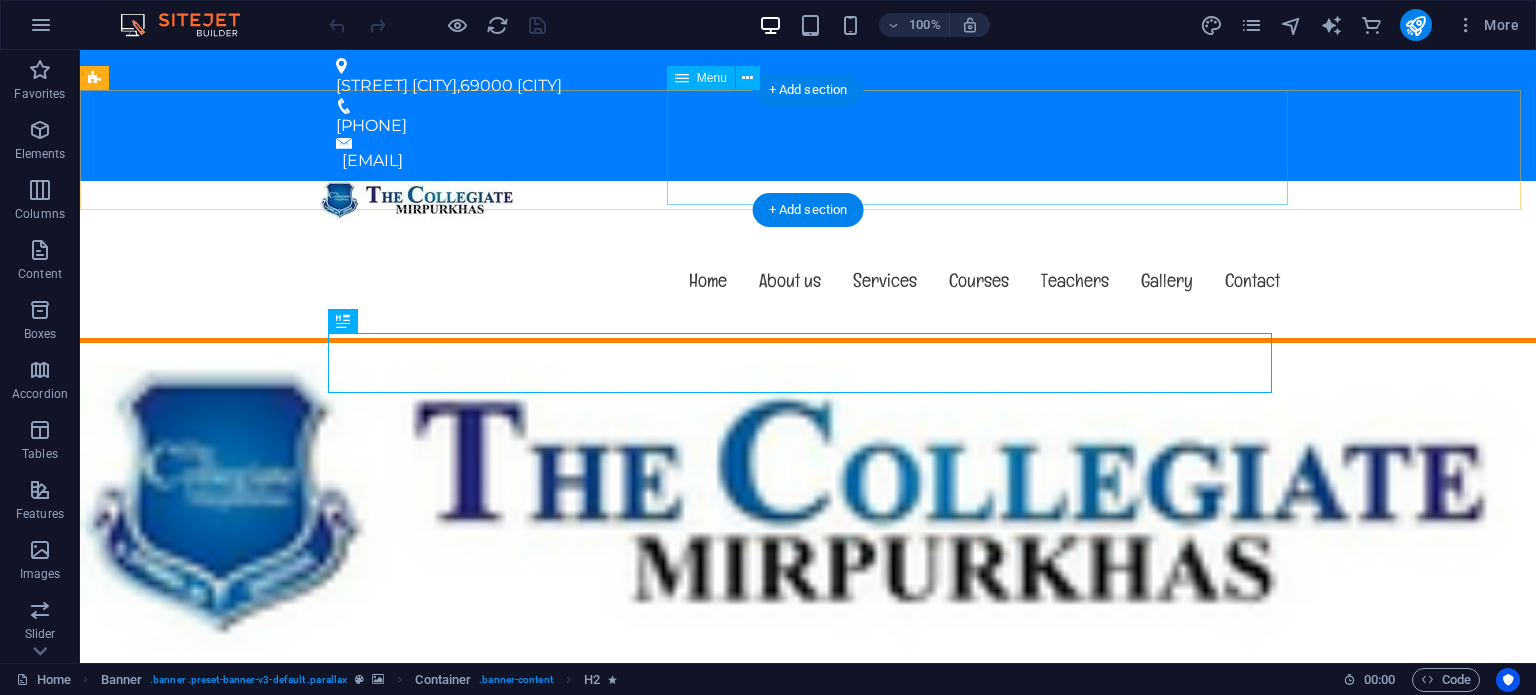 click on "Home About us Services Courses Teachers Gallery Contact" at bounding box center [808, 280] 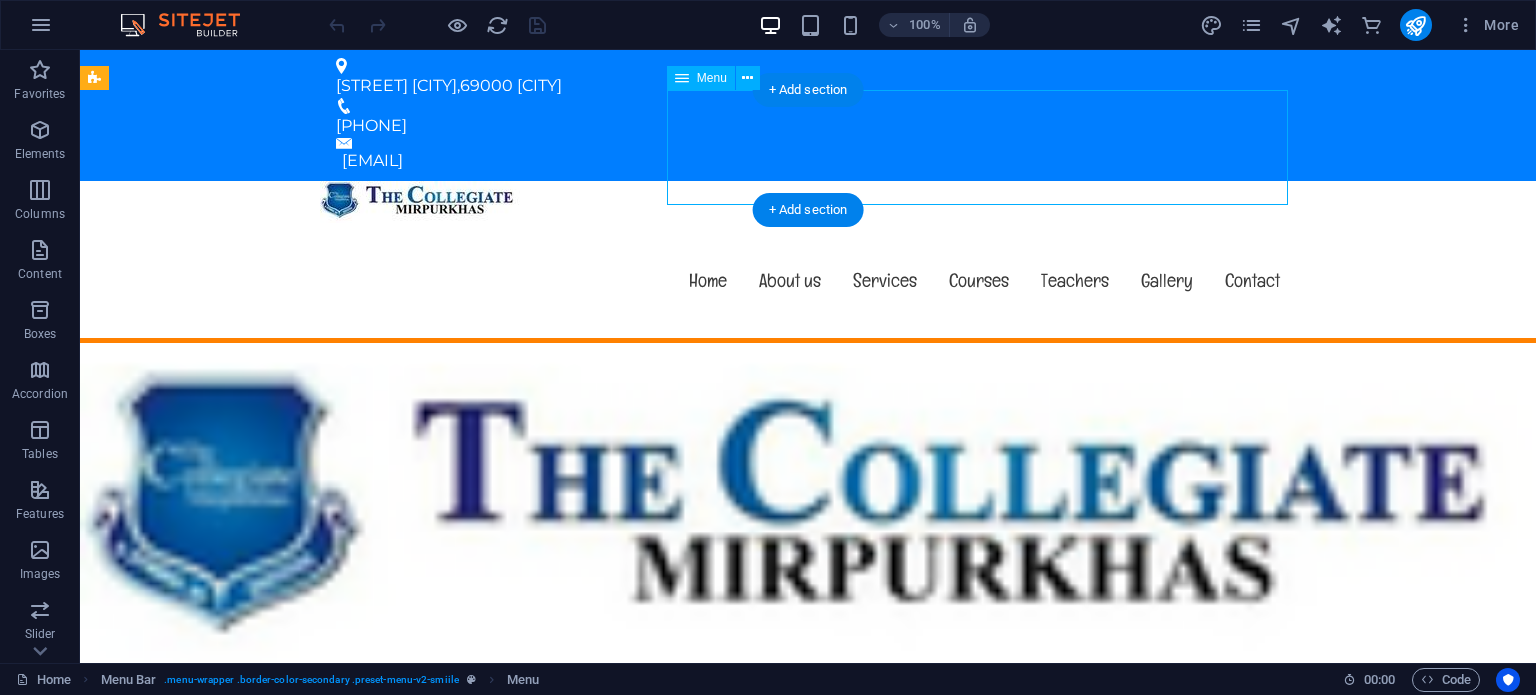 click on "Home About us Services Courses Teachers Gallery Contact" at bounding box center [808, 280] 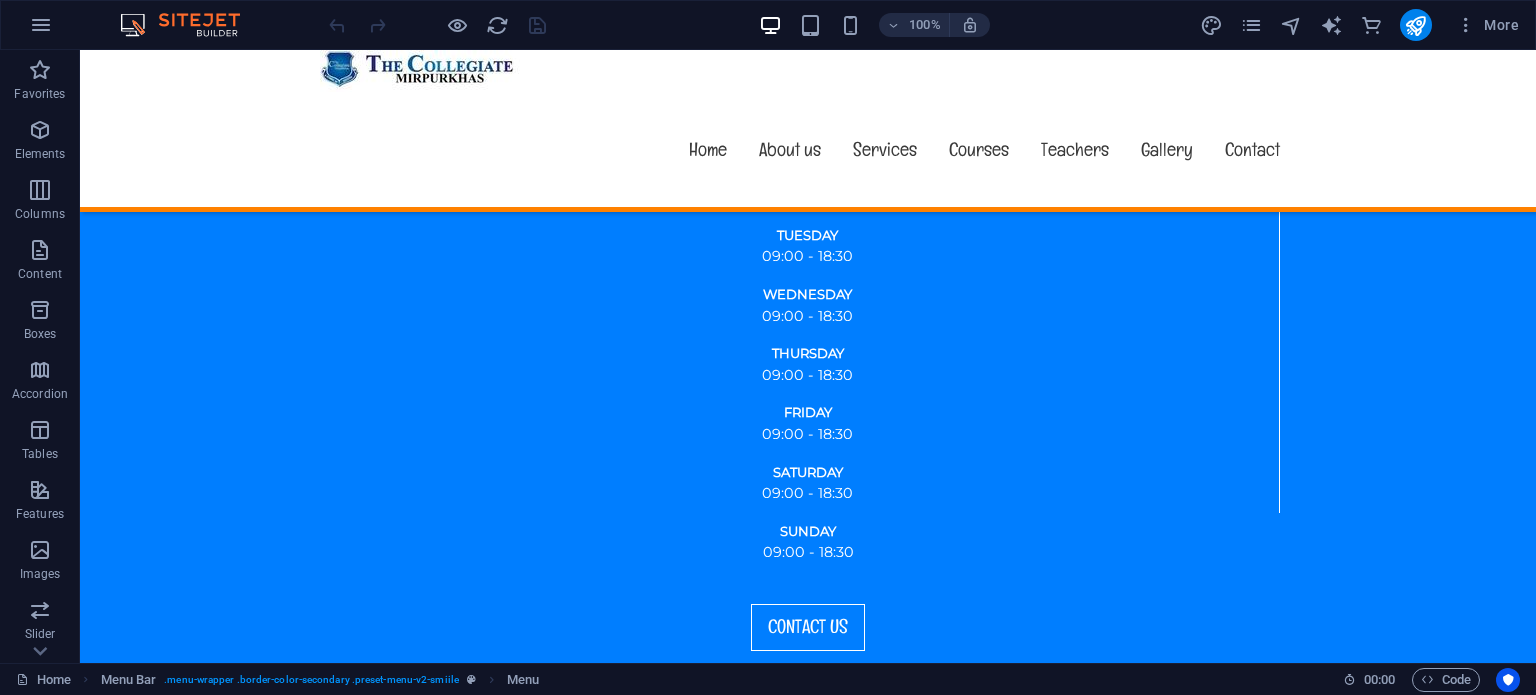 scroll, scrollTop: 1616, scrollLeft: 0, axis: vertical 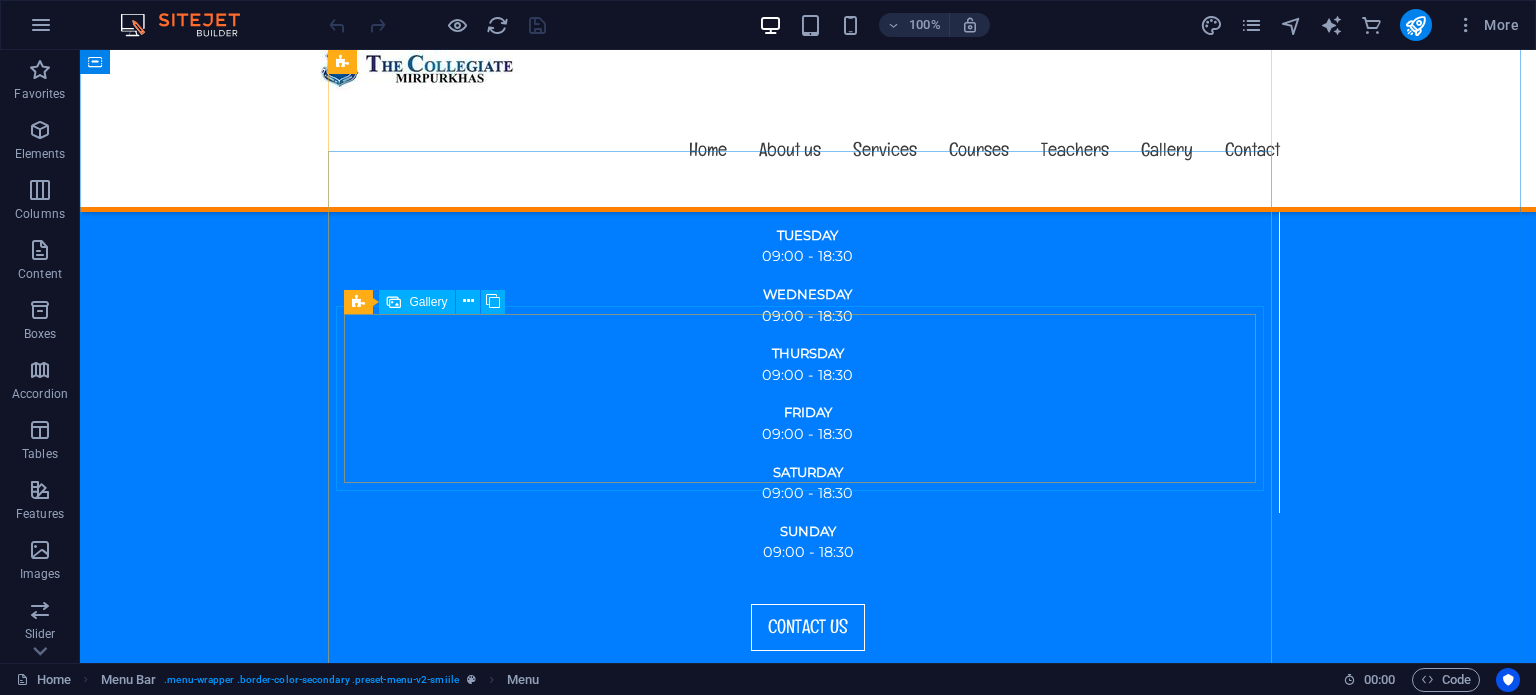 click on "Gallery" at bounding box center (428, 302) 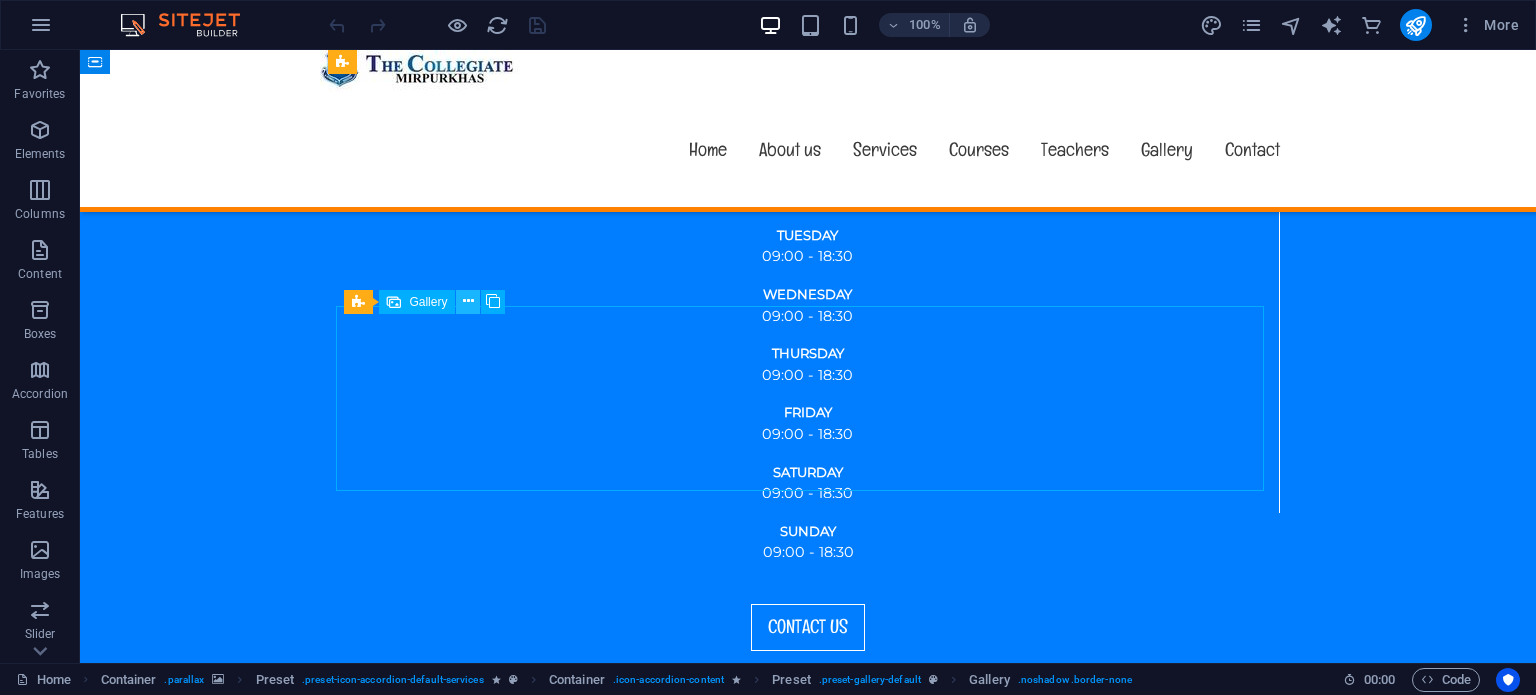 click at bounding box center [468, 301] 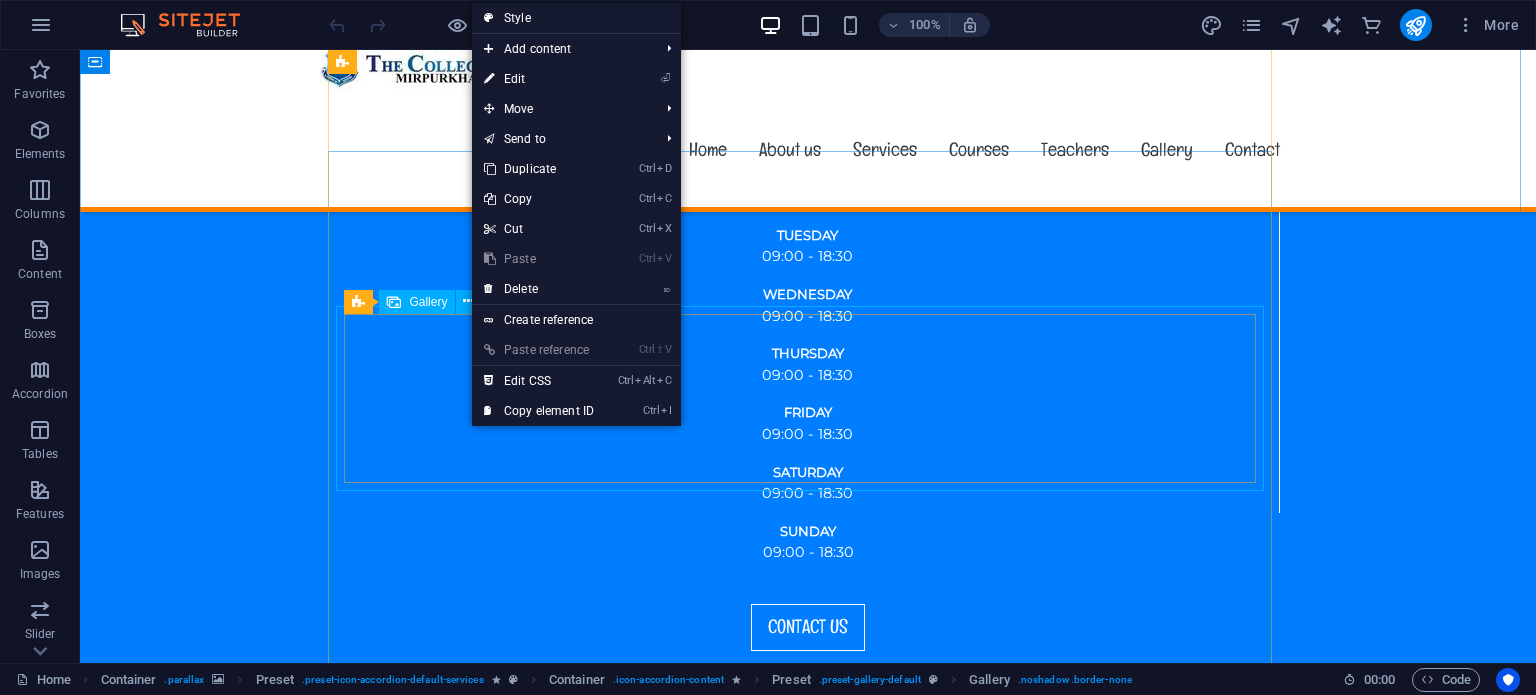 click at bounding box center (437, 1882) 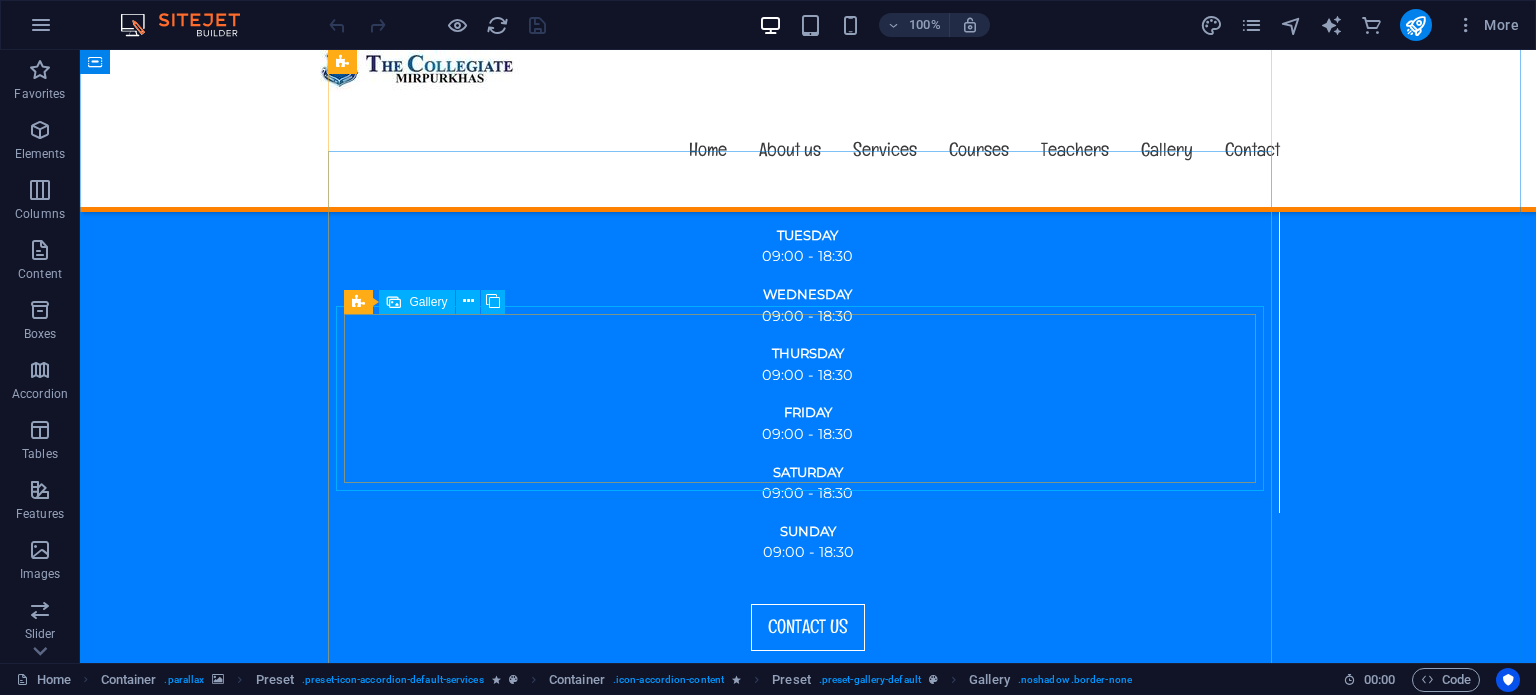 click at bounding box center [437, 1882] 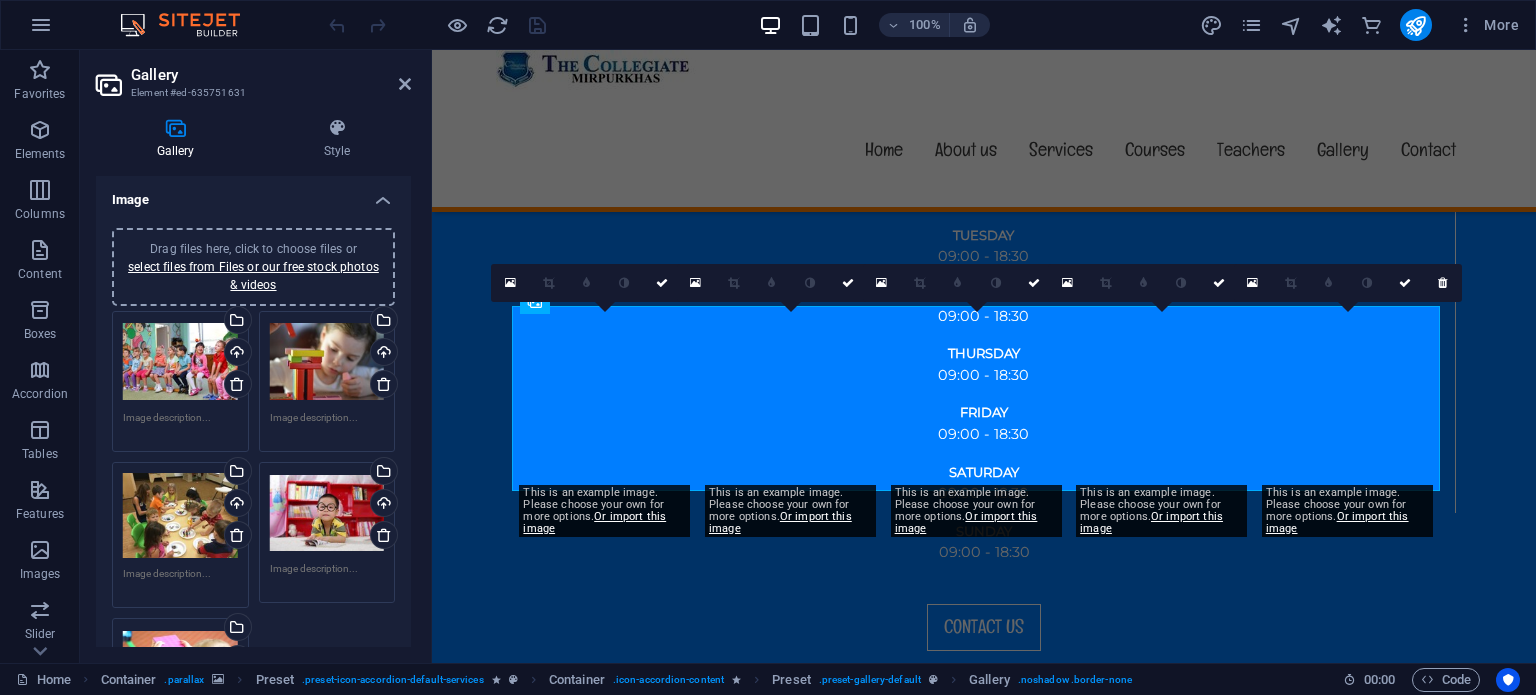 click at bounding box center [984, 1253] 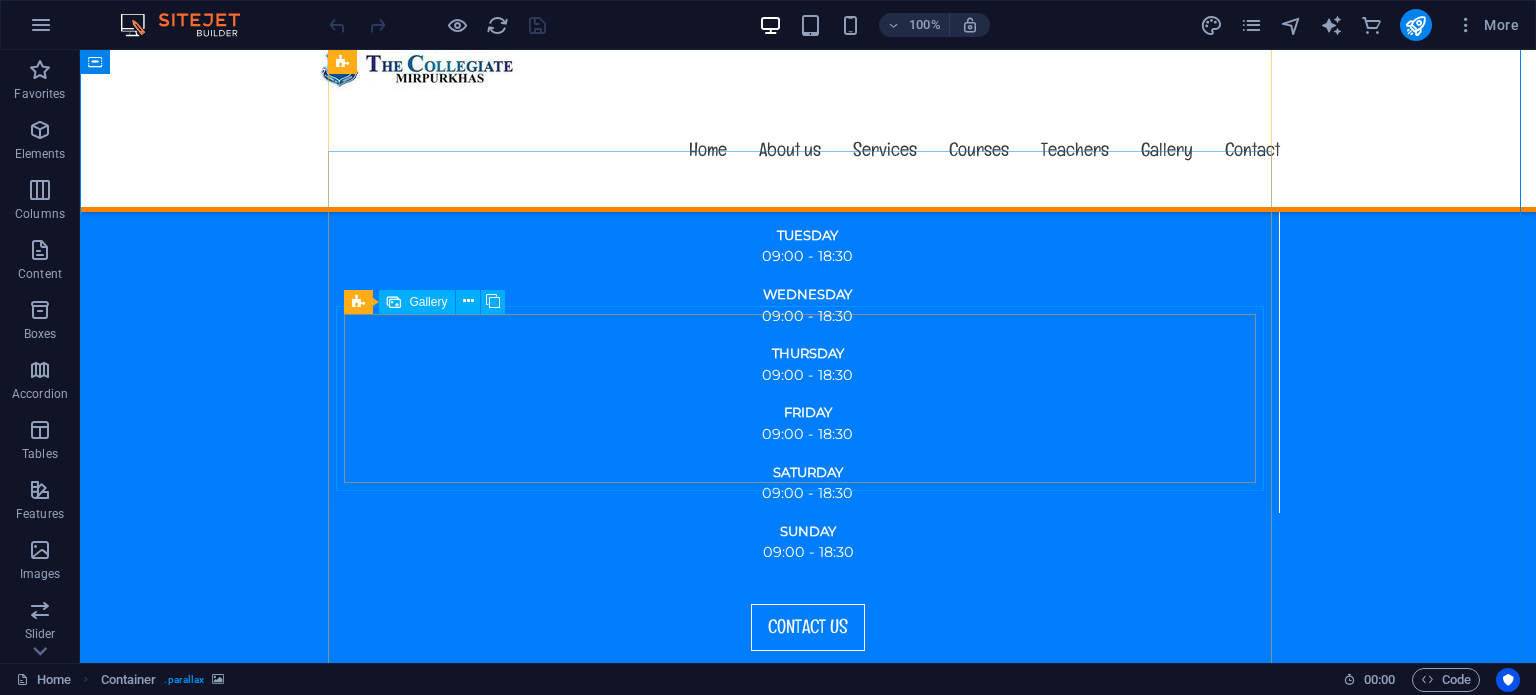 click at bounding box center [437, 1882] 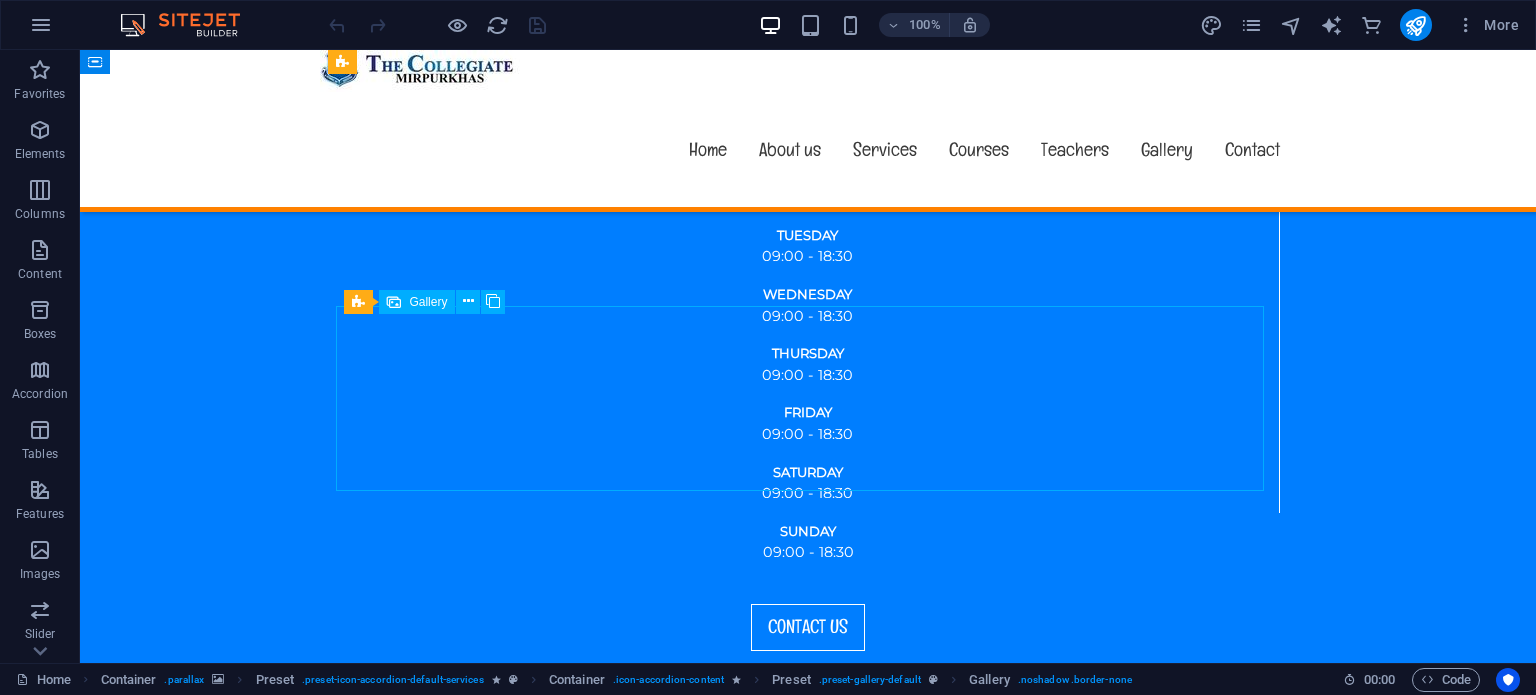 click at bounding box center [437, 1882] 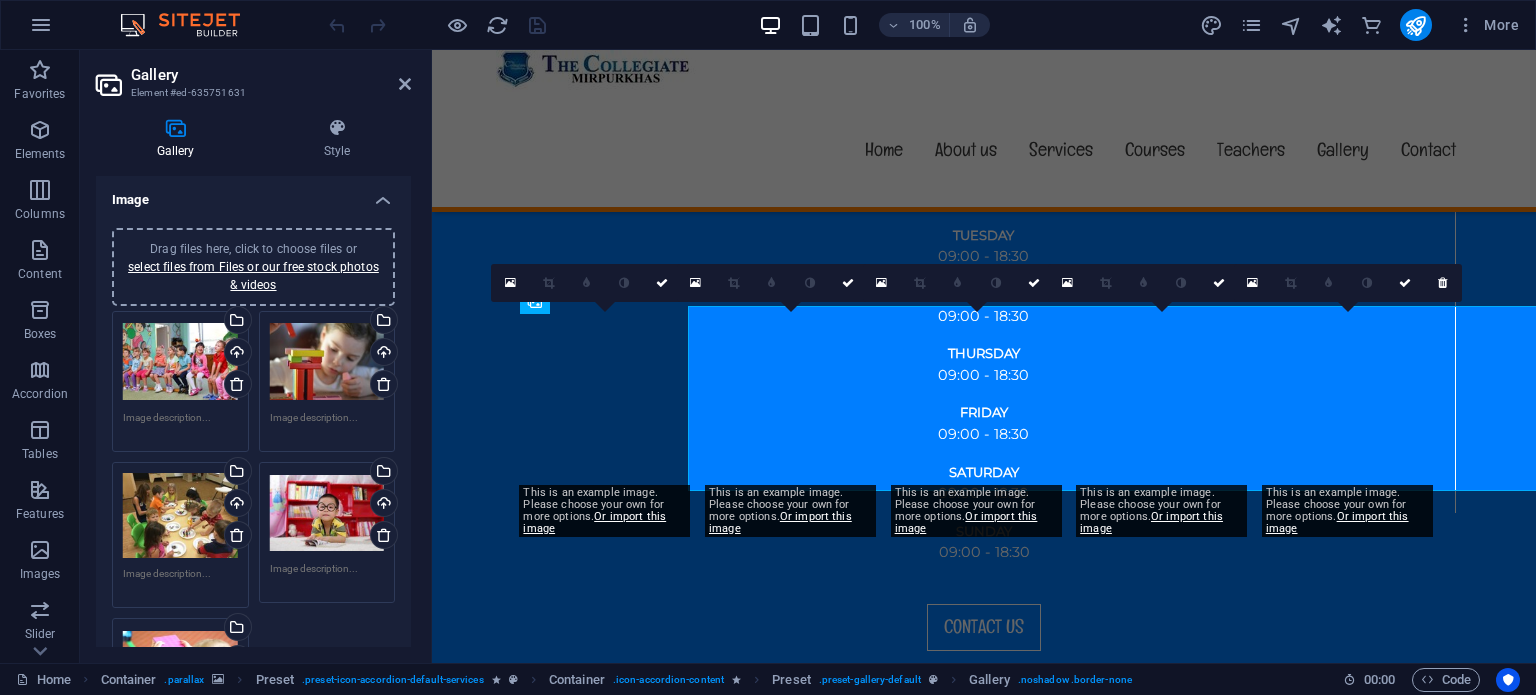 click on "Gallery Style Image Drag files here, click to choose files or select files from Files or our free stock photos & videos Drag files here, click to choose files or select files from Files or our free stock photos & videos Select files from the file manager, stock photos, or upload file(s) Upload Drag files here, click to choose files or select files from Files or our free stock photos & videos Select files from the file manager, stock photos, or upload file(s) Upload Drag files here, click to choose files or select files from Files or our free stock photos & videos Select files from the file manager, stock photos, or upload file(s) Upload Drag files here, click to choose files or select files from Files or our free stock photos & videos Select files from the file manager, stock photos, or upload file(s) Upload Drag files here, click to choose files or select files from Files or our free stock photos & videos Select files from the file manager, stock photos, or upload file(s) Upload Remove all images Settings px" at bounding box center (253, 382) 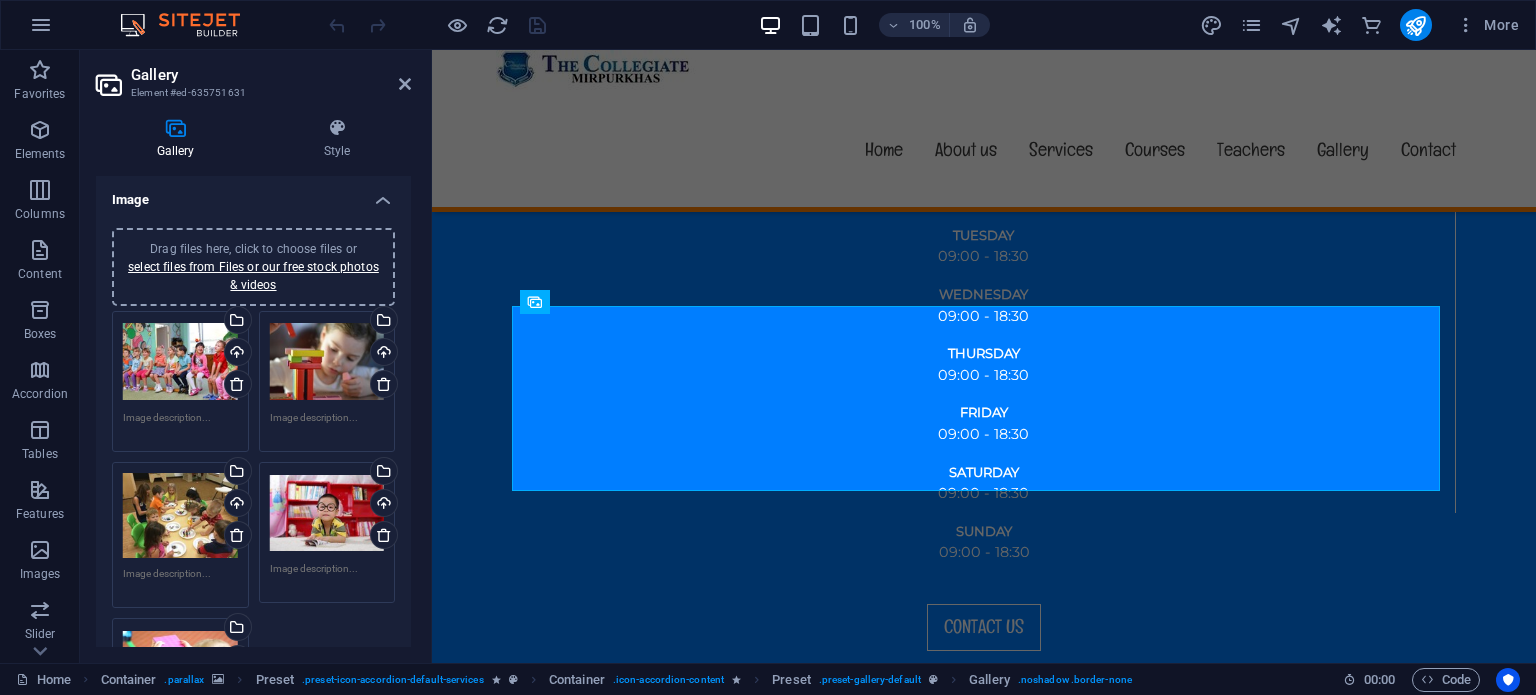 click on "Gallery Style Image Drag files here, click to choose files or select files from Files or our free stock photos & videos Drag files here, click to choose files or select files from Files or our free stock photos & videos Select files from the file manager, stock photos, or upload file(s) Upload Drag files here, click to choose files or select files from Files or our free stock photos & videos Select files from the file manager, stock photos, or upload file(s) Upload Drag files here, click to choose files or select files from Files or our free stock photos & videos Select files from the file manager, stock photos, or upload file(s) Upload Drag files here, click to choose files or select files from Files or our free stock photos & videos Select files from the file manager, stock photos, or upload file(s) Upload Drag files here, click to choose files or select files from Files or our free stock photos & videos Select files from the file manager, stock photos, or upload file(s) Upload Remove all images Settings px" at bounding box center [253, 382] 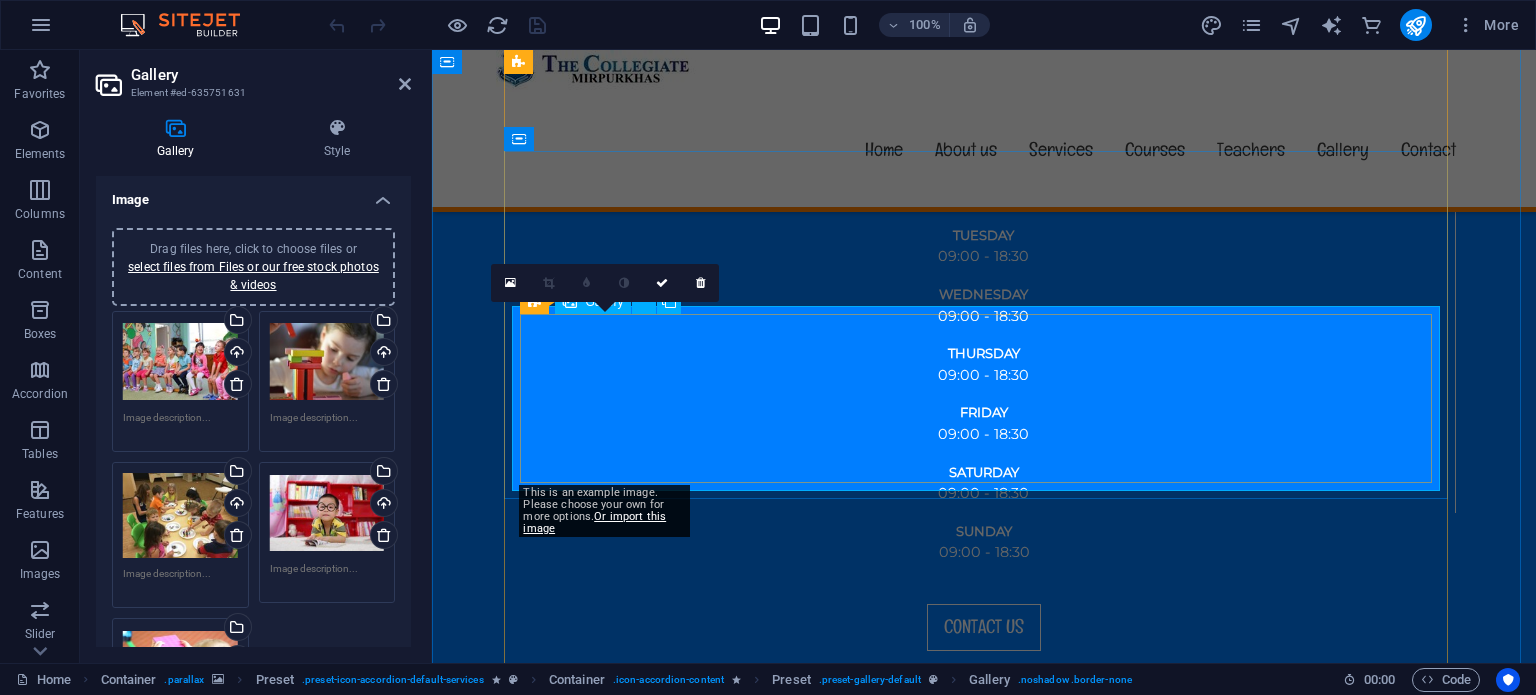 click at bounding box center [613, 1882] 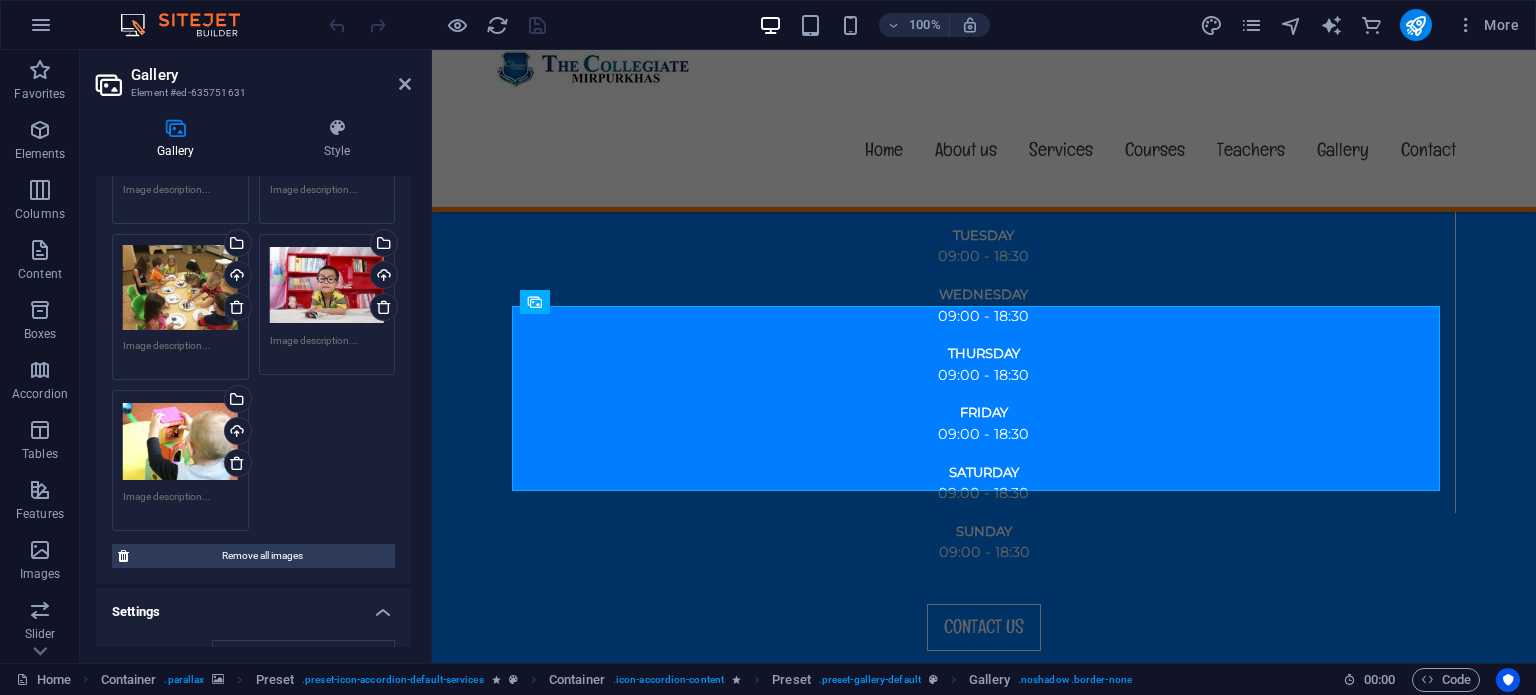 scroll, scrollTop: 0, scrollLeft: 0, axis: both 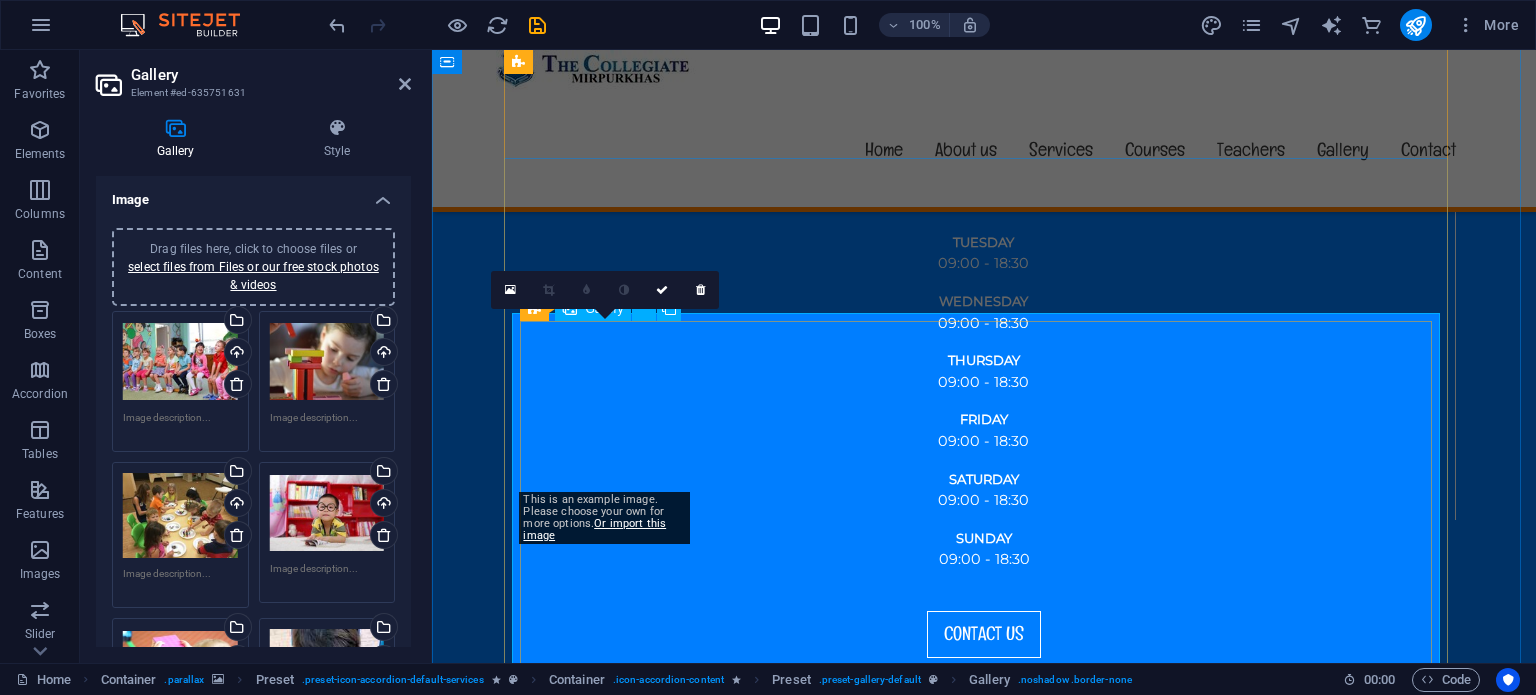 click at bounding box center (613, 1898) 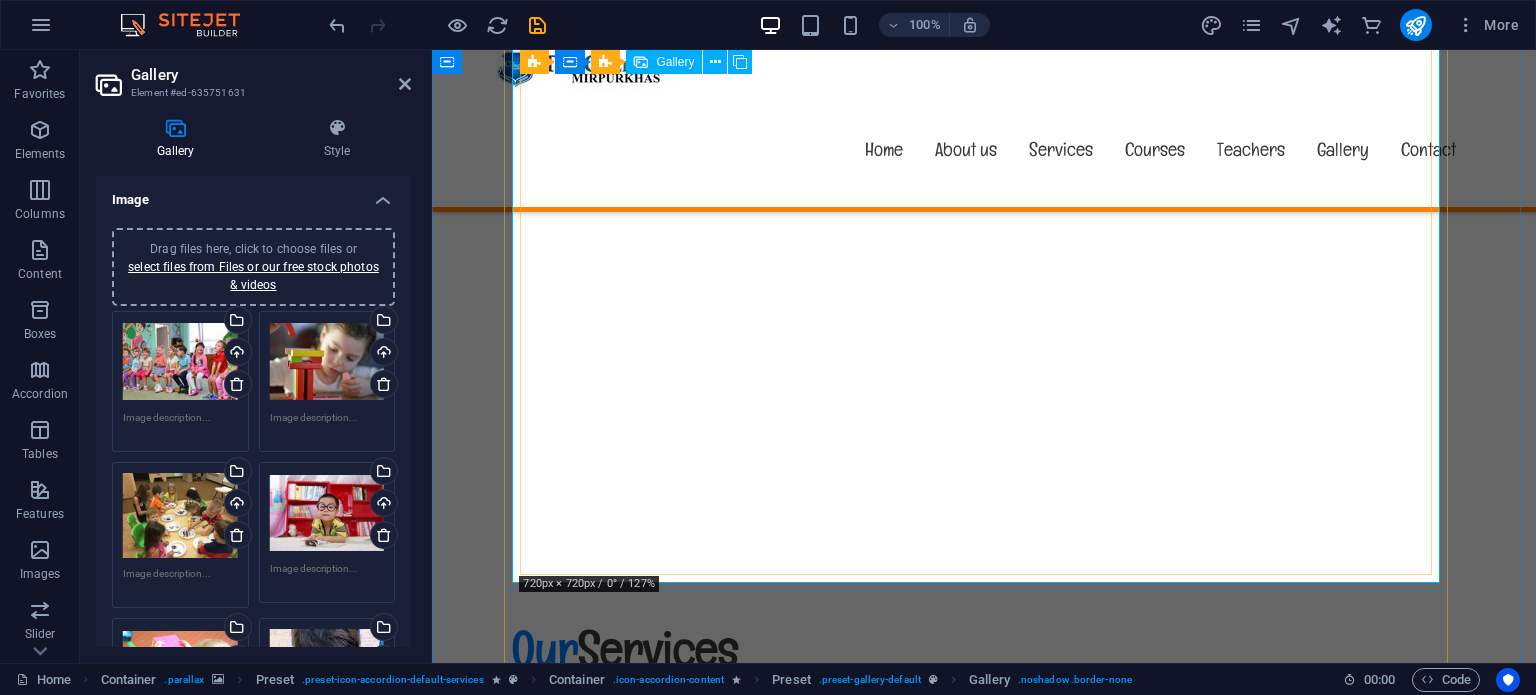 scroll, scrollTop: 2451, scrollLeft: 0, axis: vertical 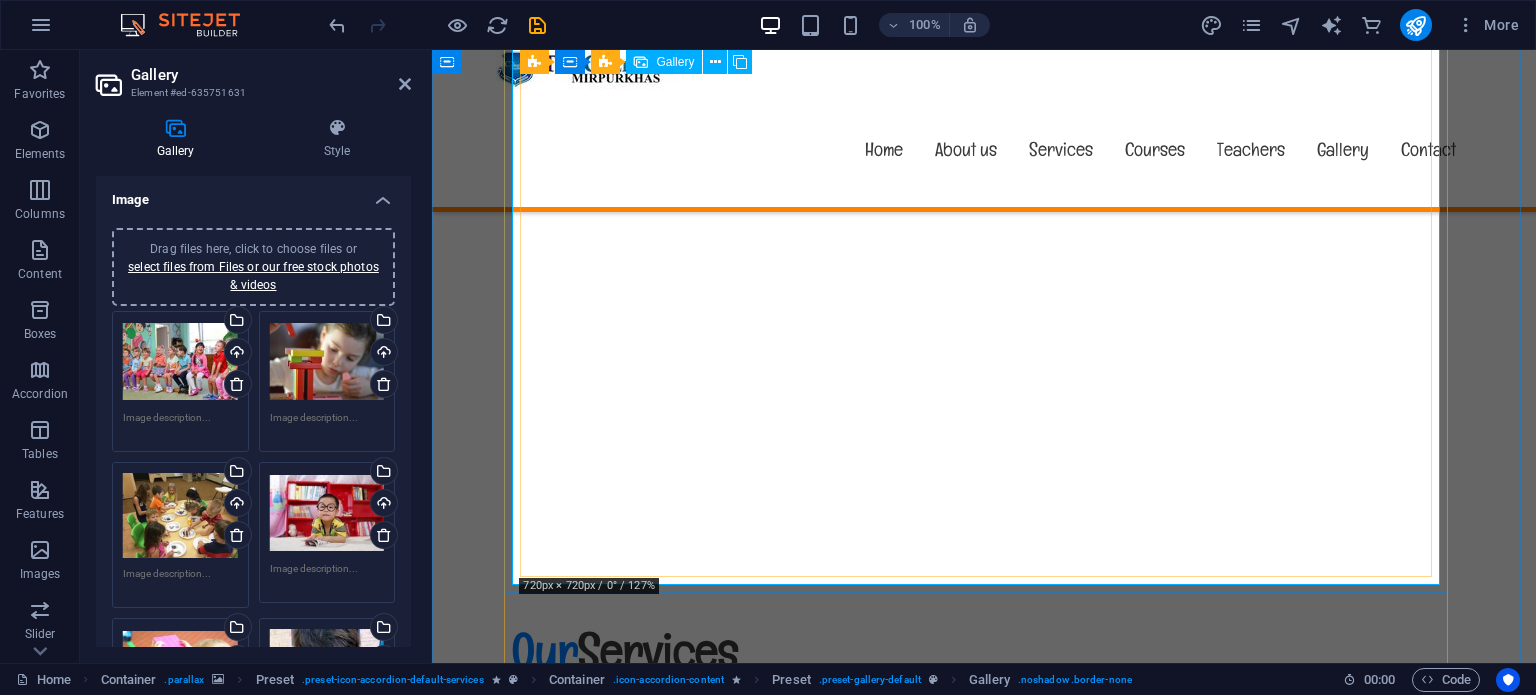 click at bounding box center (984, 1612) 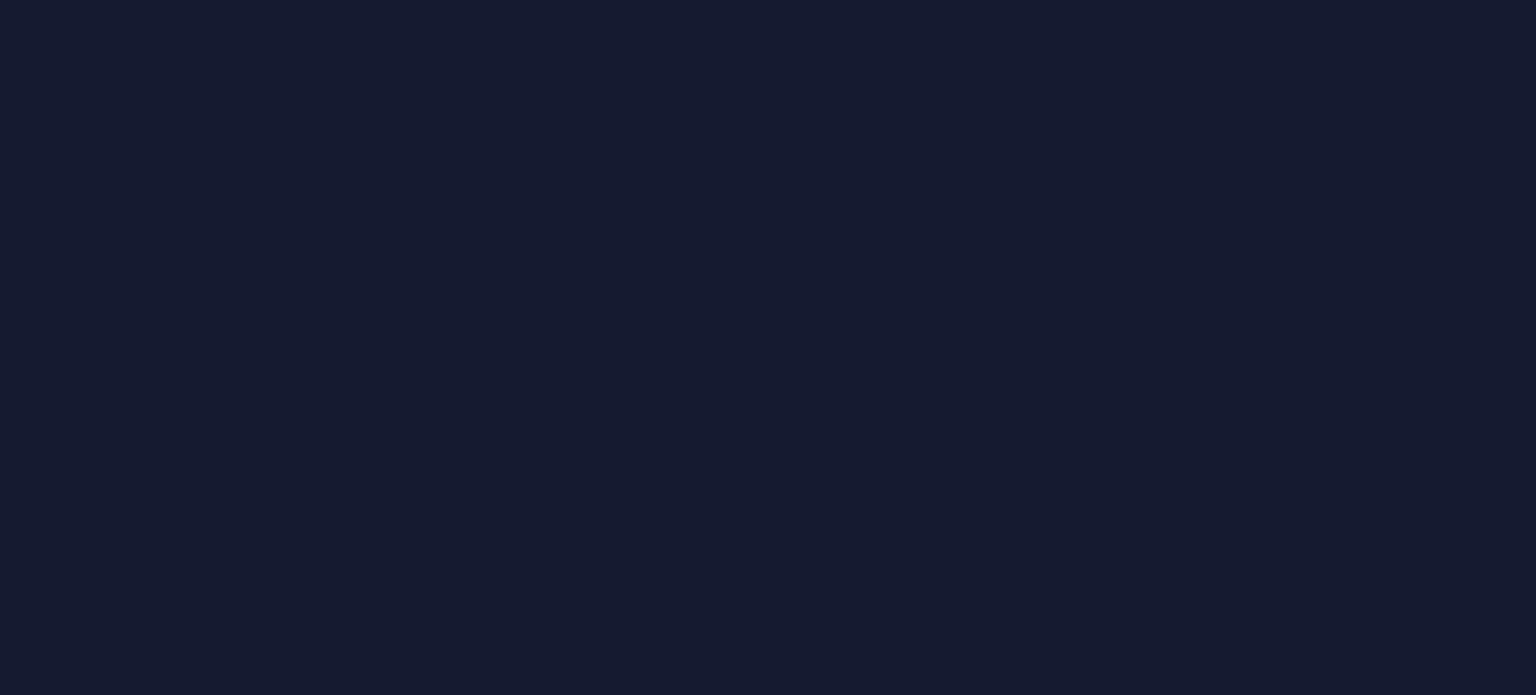 scroll, scrollTop: 0, scrollLeft: 0, axis: both 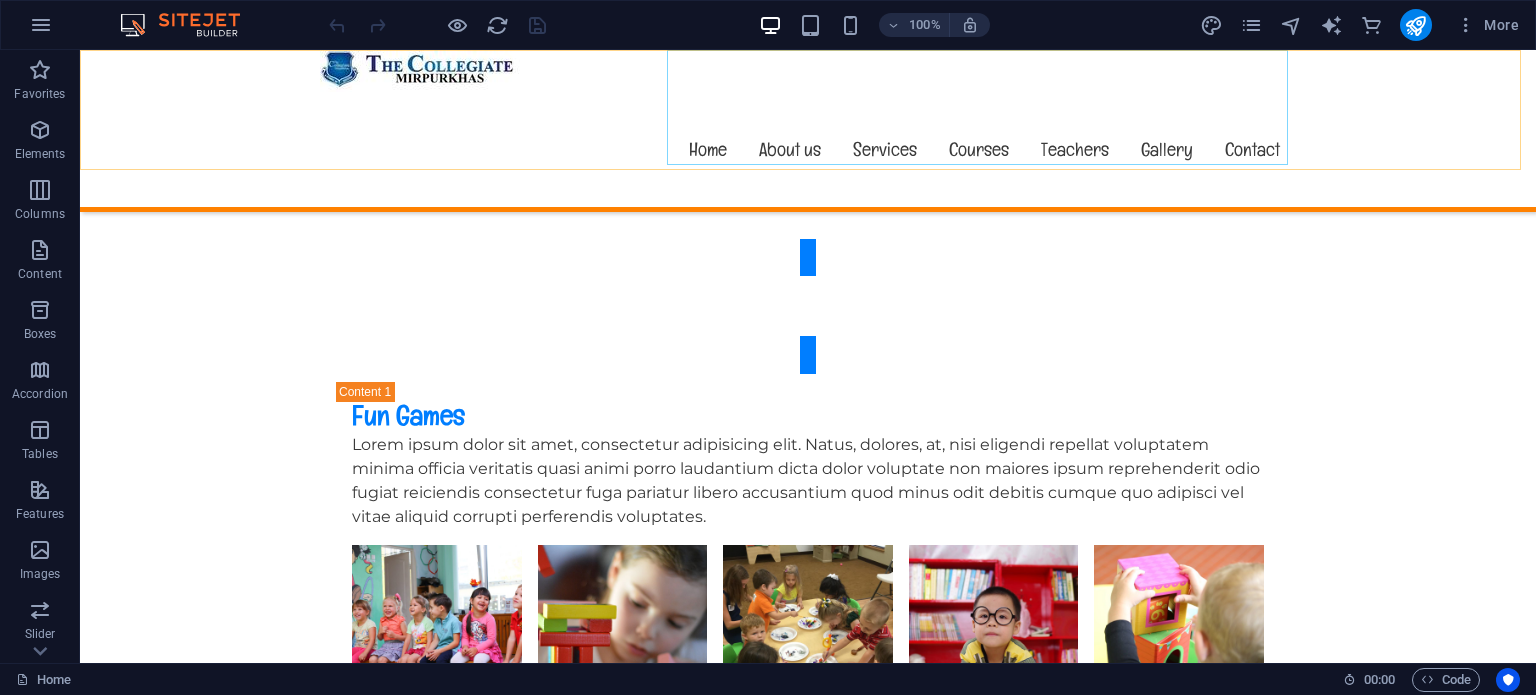click on "Home About us Services Courses Teachers Gallery Contact" at bounding box center (808, 149) 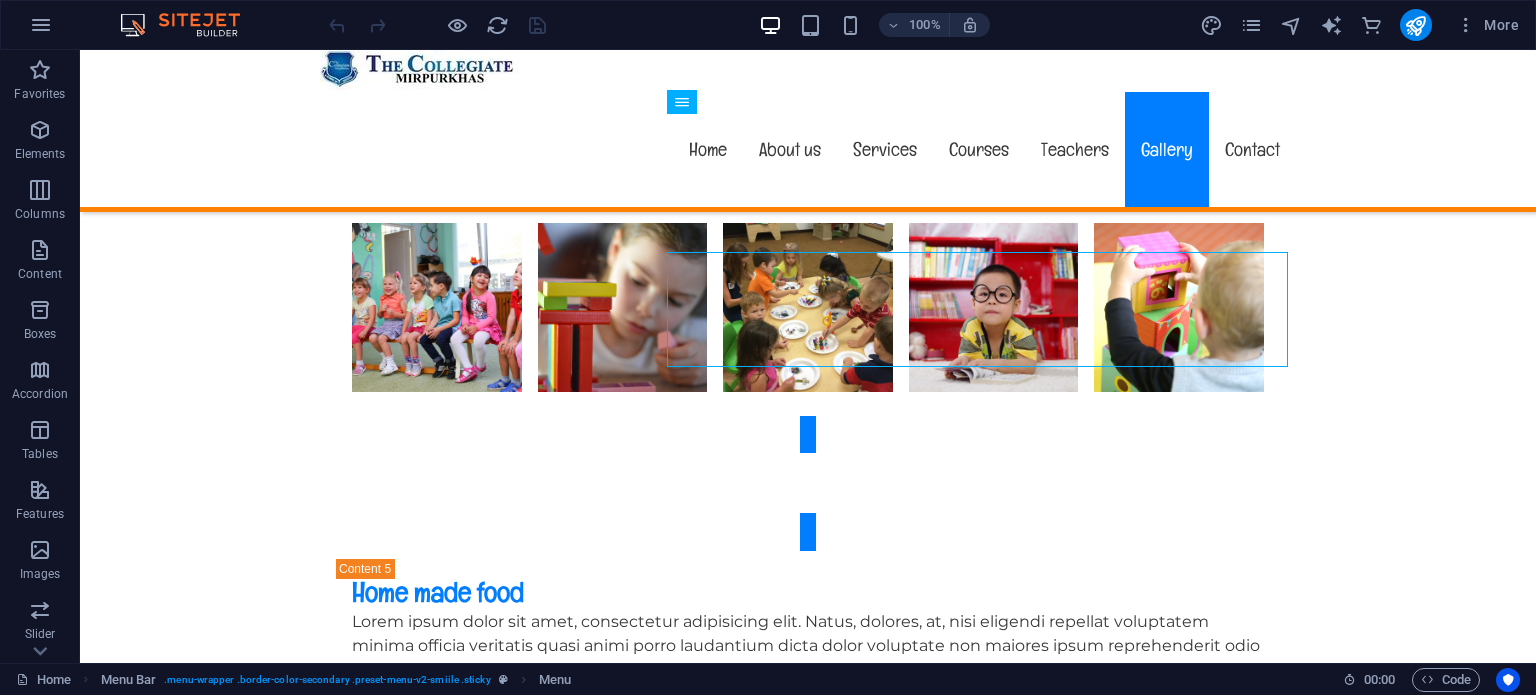 scroll, scrollTop: 4740, scrollLeft: 0, axis: vertical 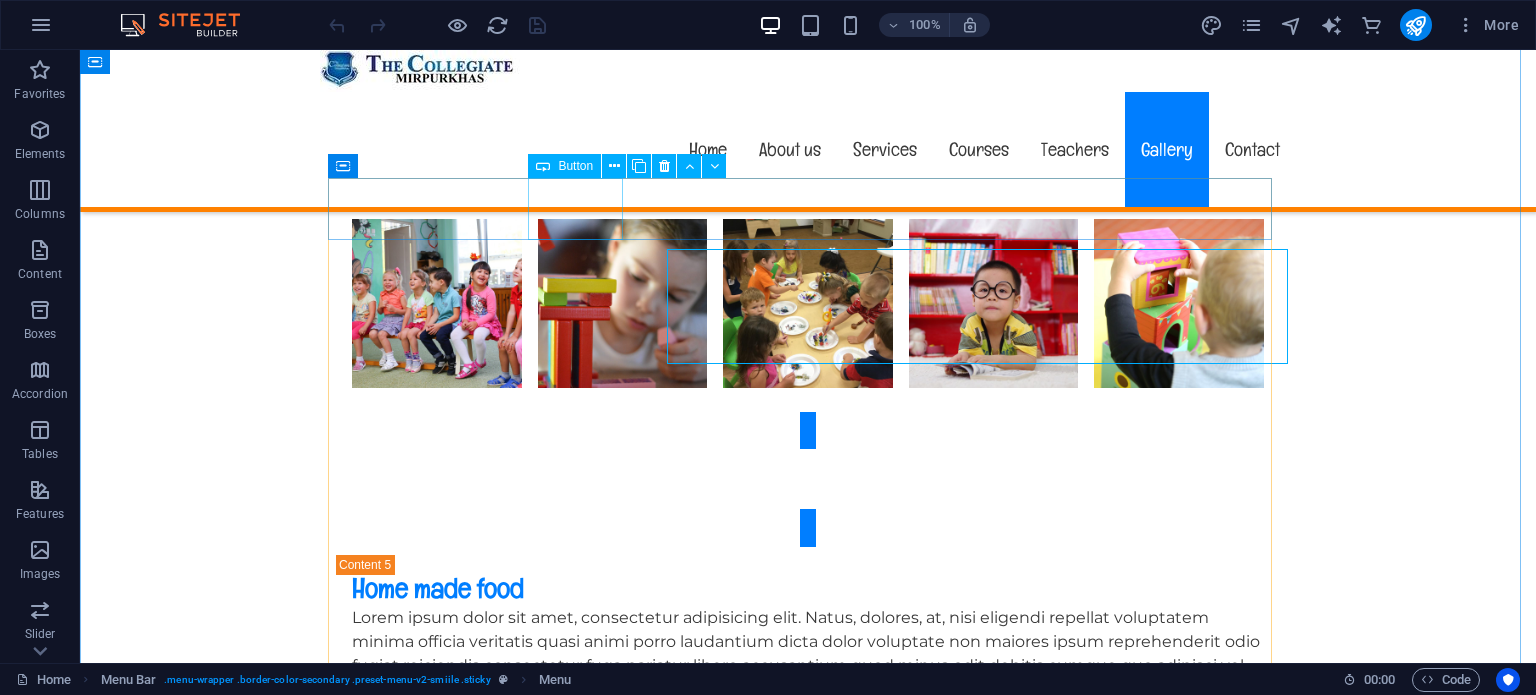 click on "Drawing" at bounding box center [808, 3102] 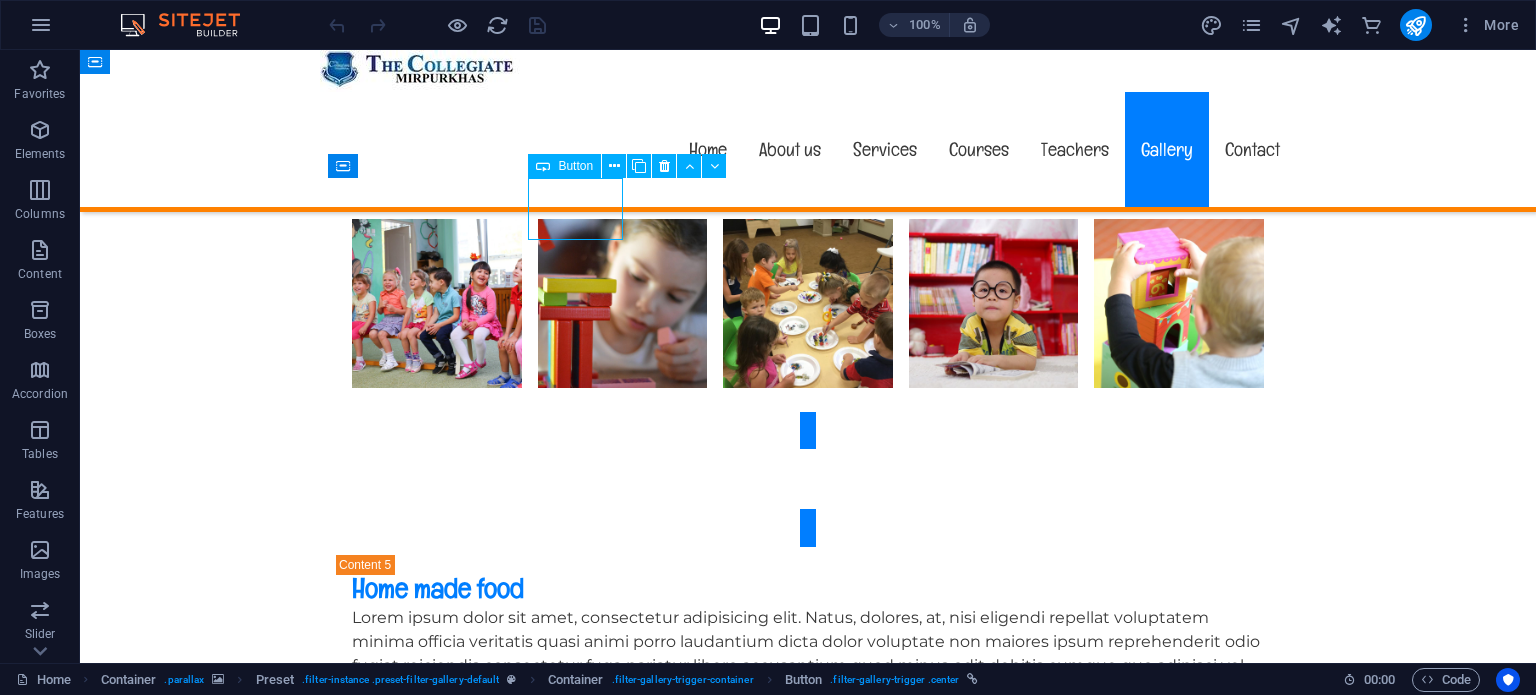 click on "Drawing" at bounding box center [808, 3102] 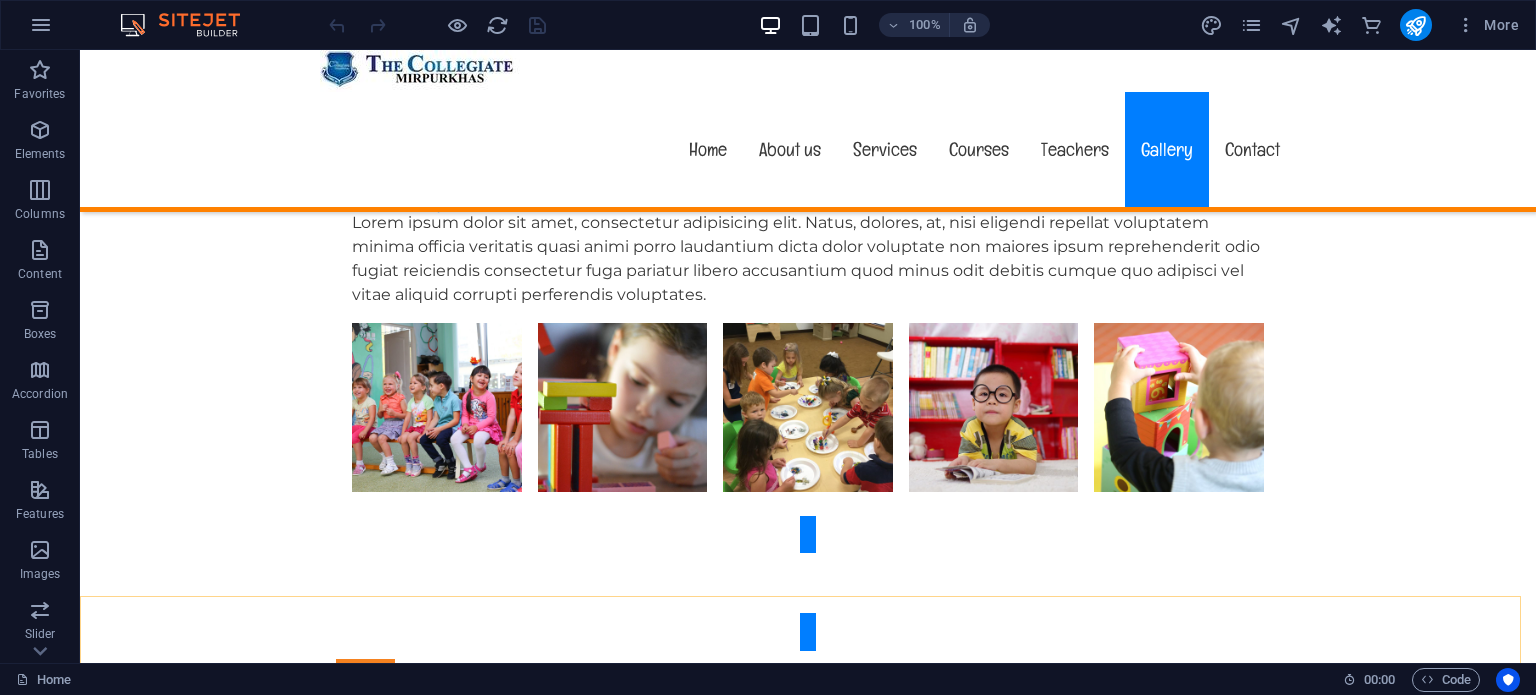 scroll, scrollTop: 4558, scrollLeft: 0, axis: vertical 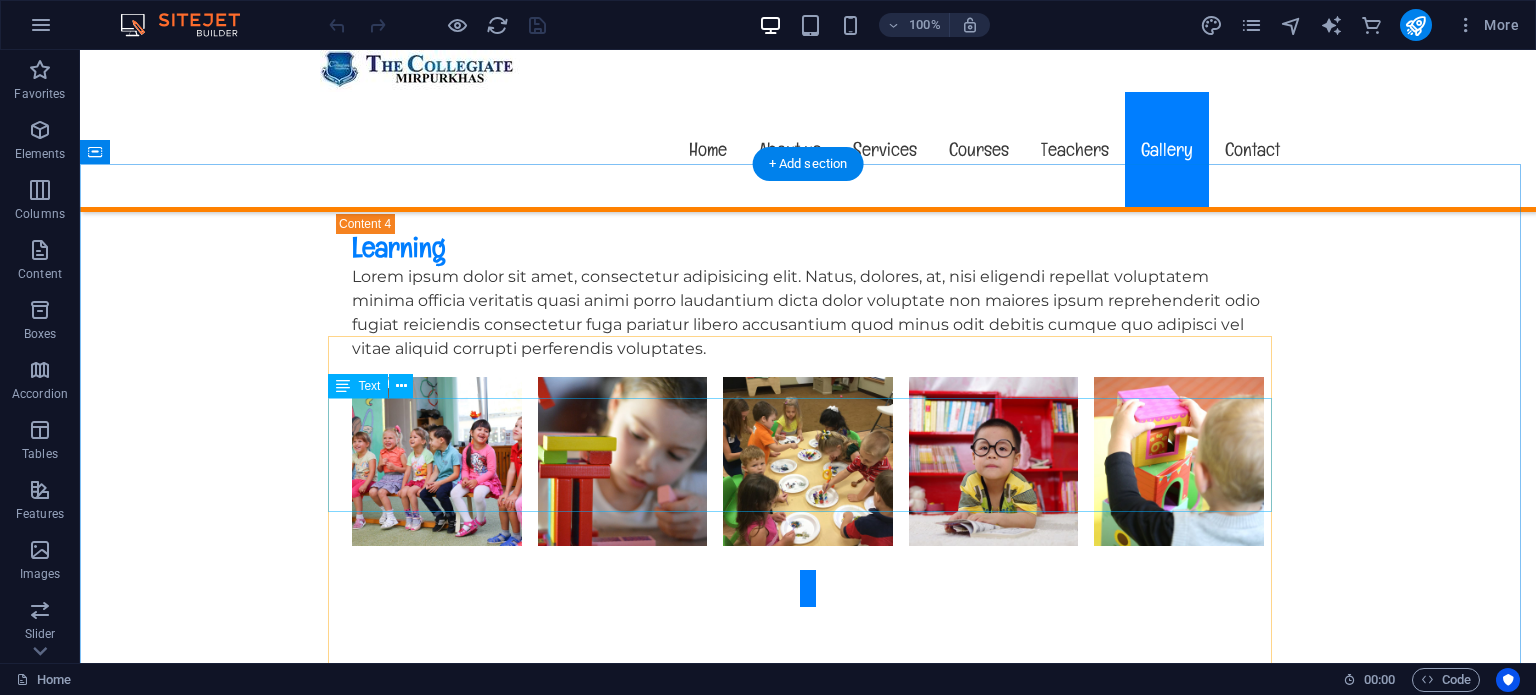 click on "Categories are classes on the image element. Each category starts with filter-. Trigger buttons are linked with #category" at bounding box center [808, 3416] 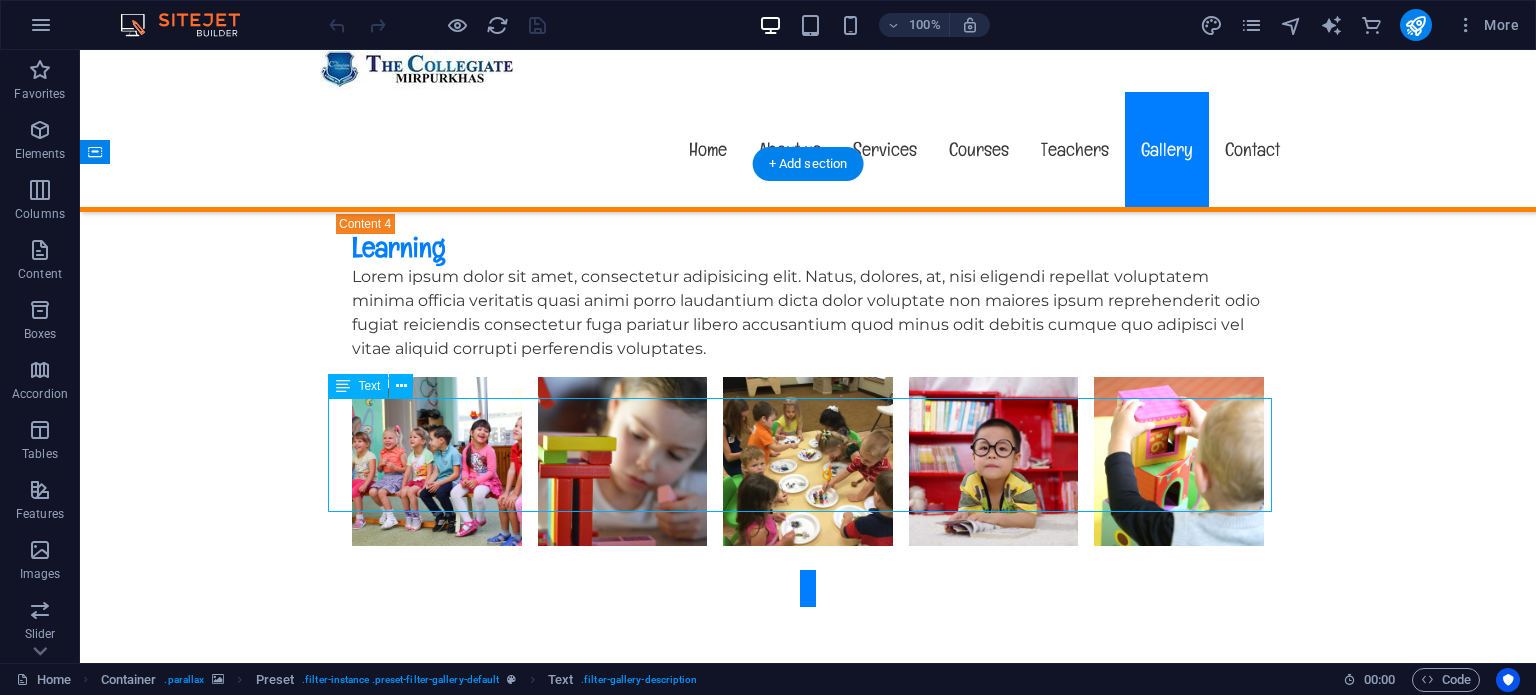click on "Categories are classes on the image element. Each category starts with filter-. Trigger buttons are linked with #category" at bounding box center [808, 3416] 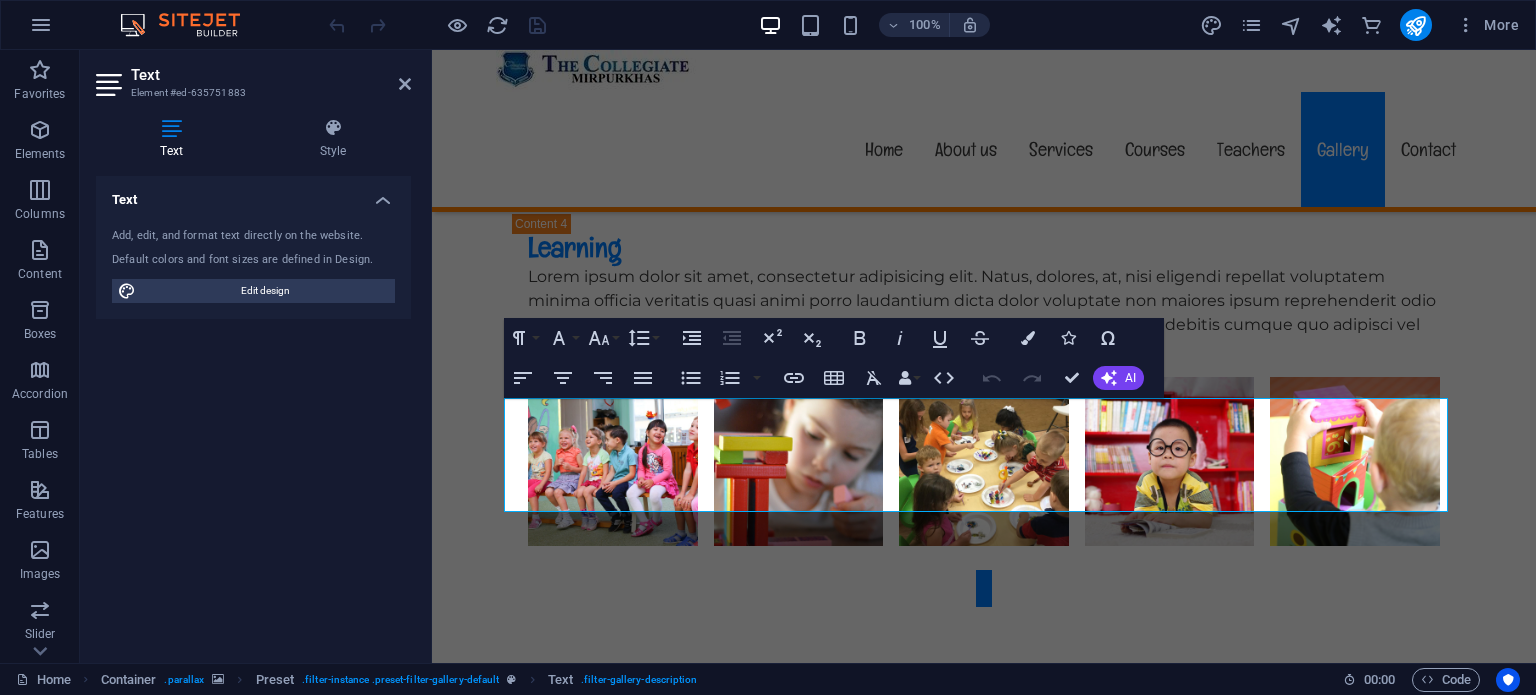 click on "Text Element #ed-635751883" at bounding box center (253, 76) 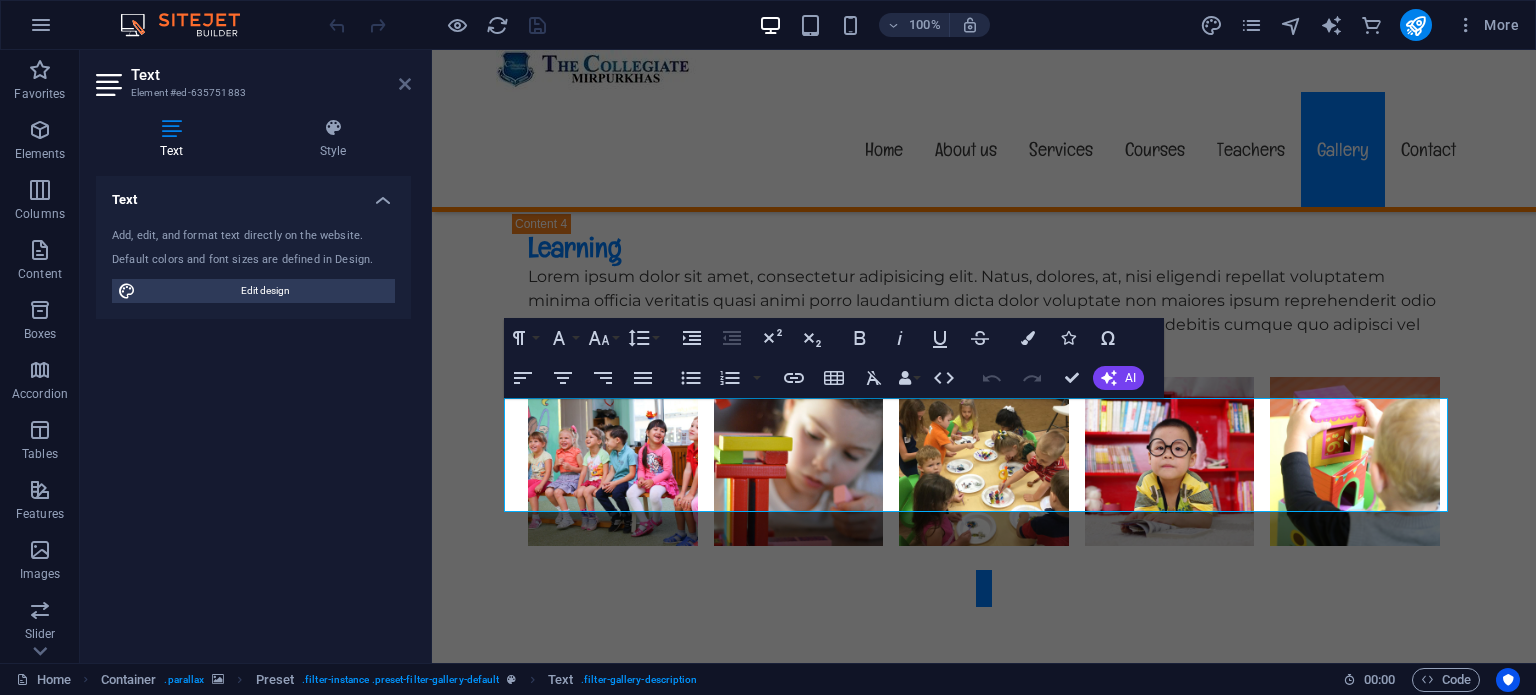 click at bounding box center (405, 84) 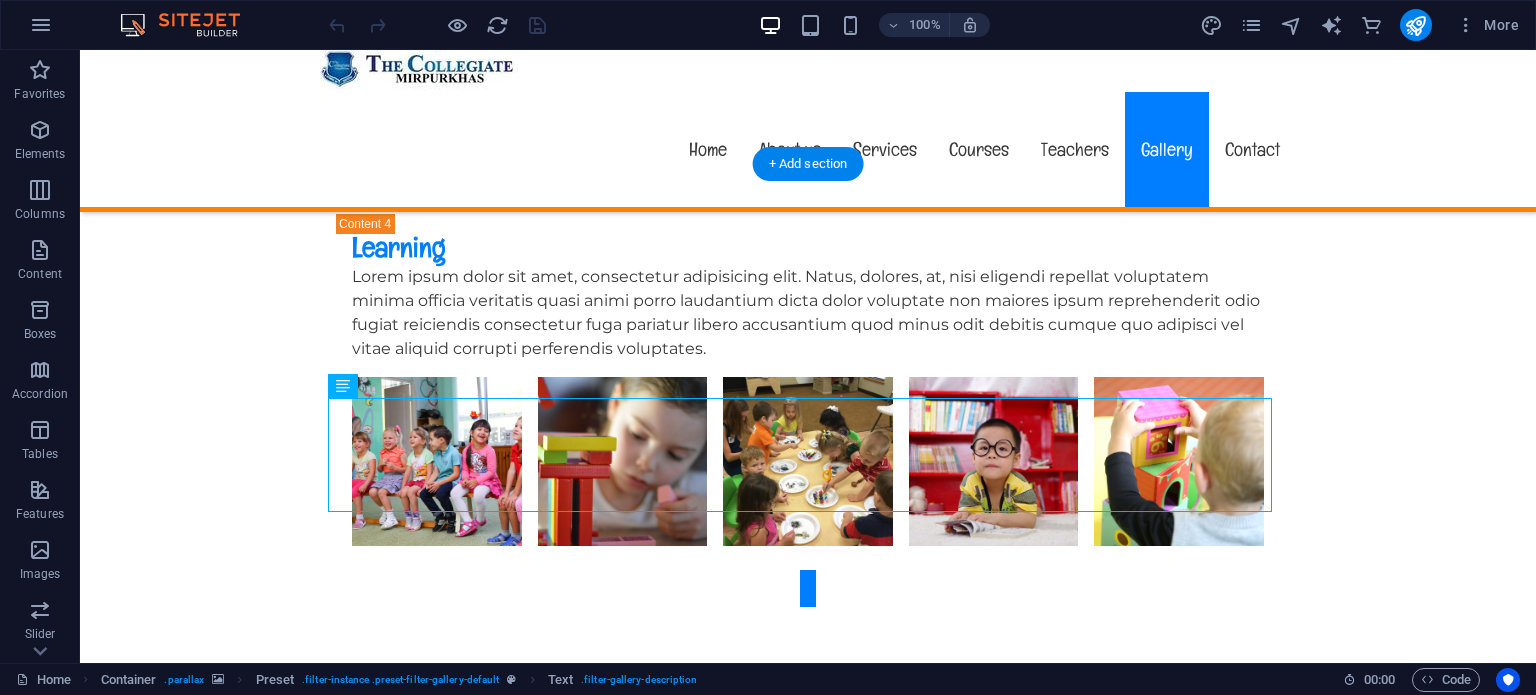 click at bounding box center [808, 2499] 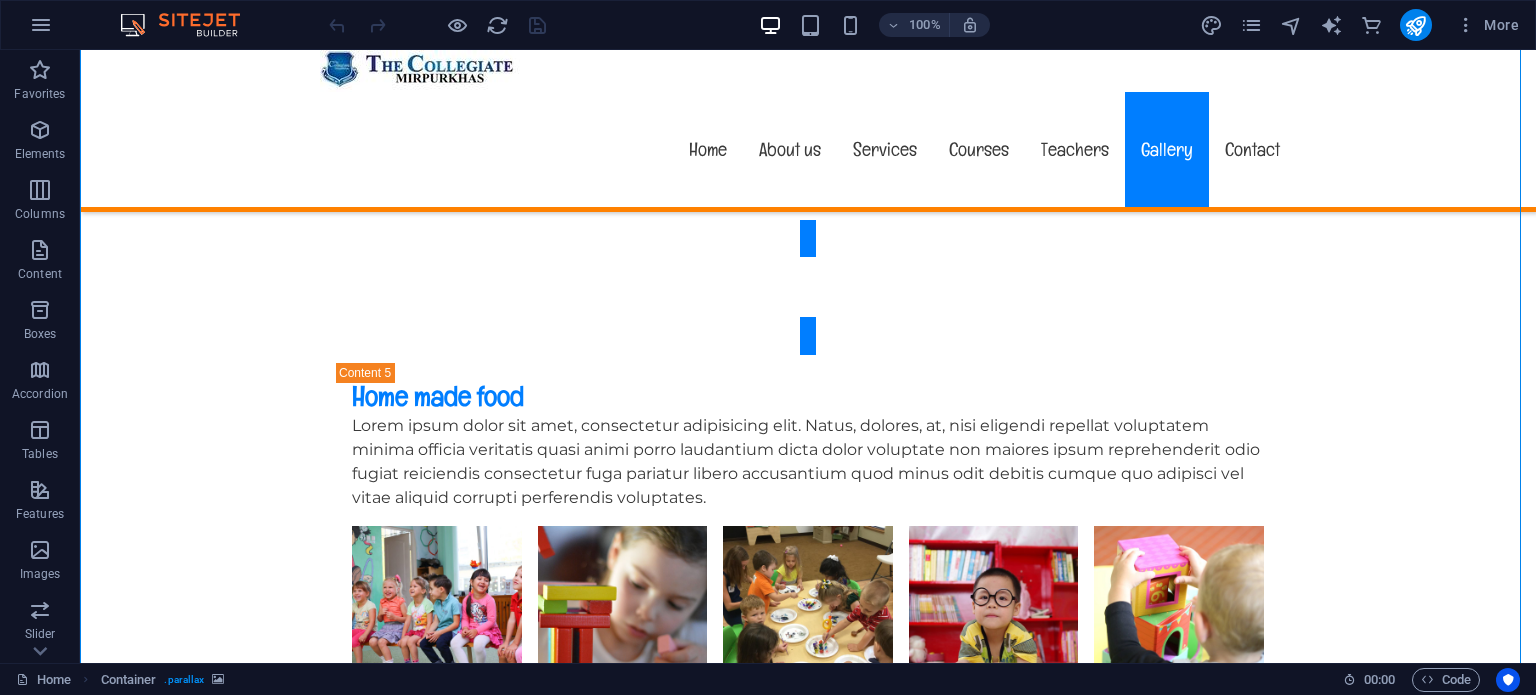 scroll, scrollTop: 4934, scrollLeft: 0, axis: vertical 